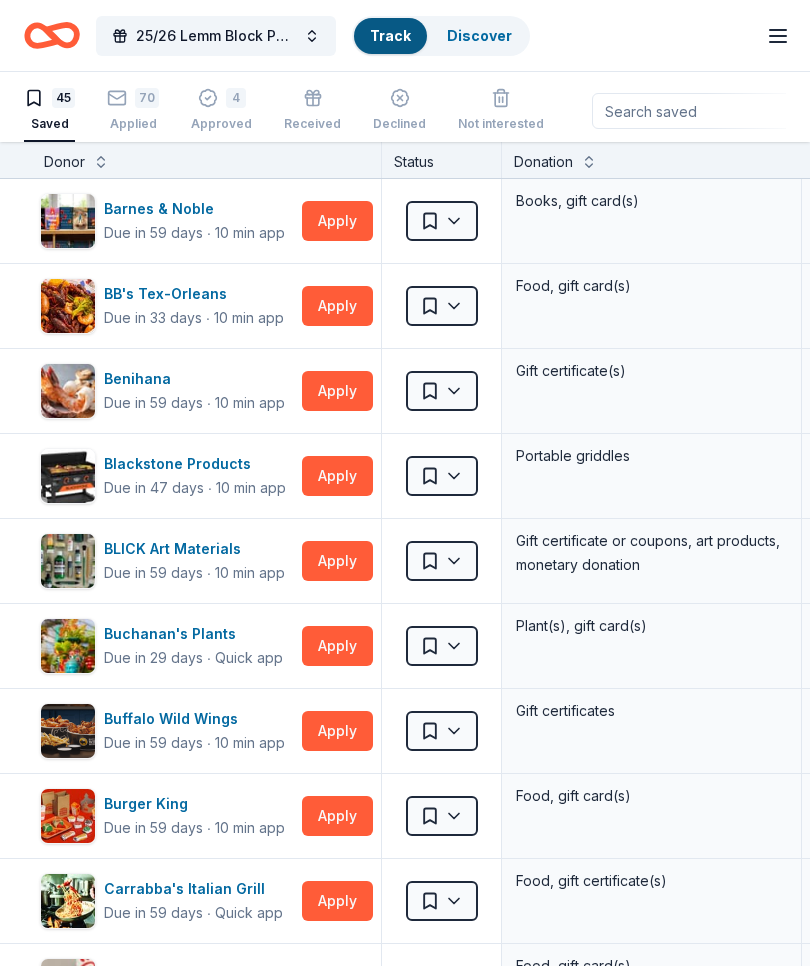 scroll, scrollTop: 0, scrollLeft: 0, axis: both 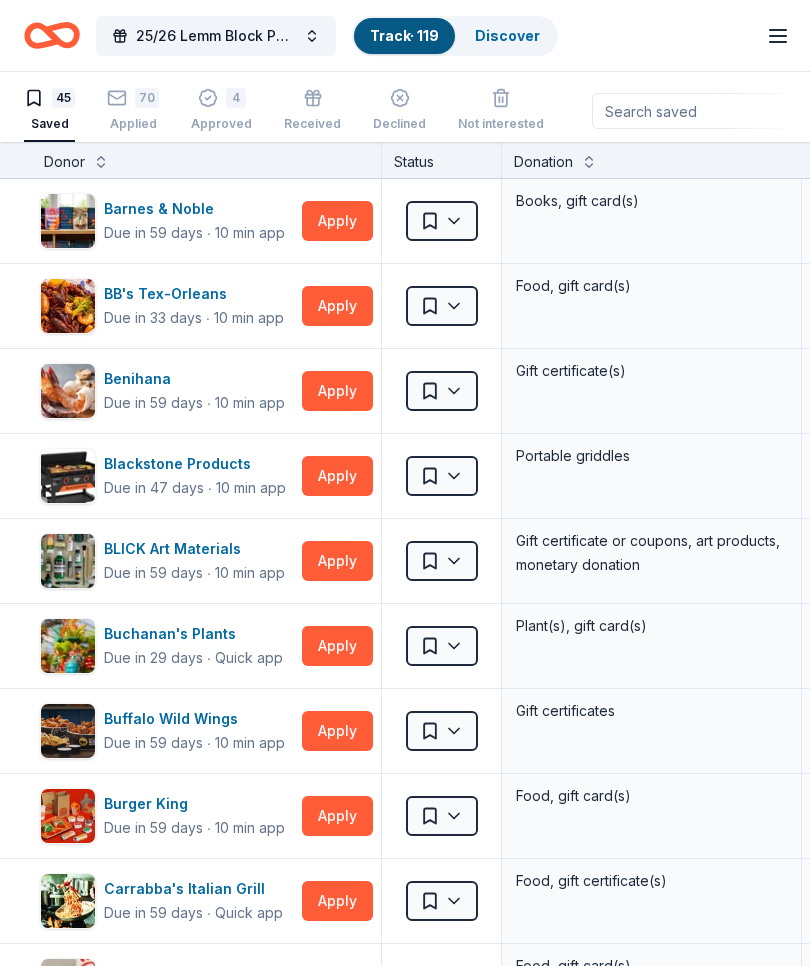 click on "Apply" at bounding box center [337, 221] 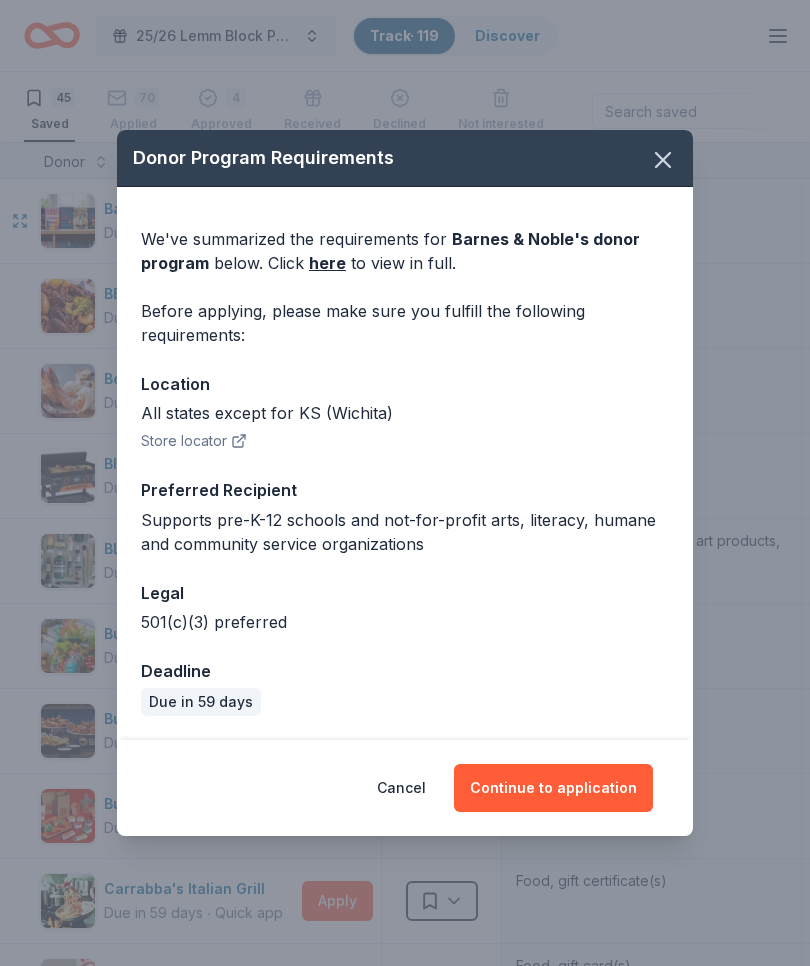 click on "Continue to application" at bounding box center (553, 788) 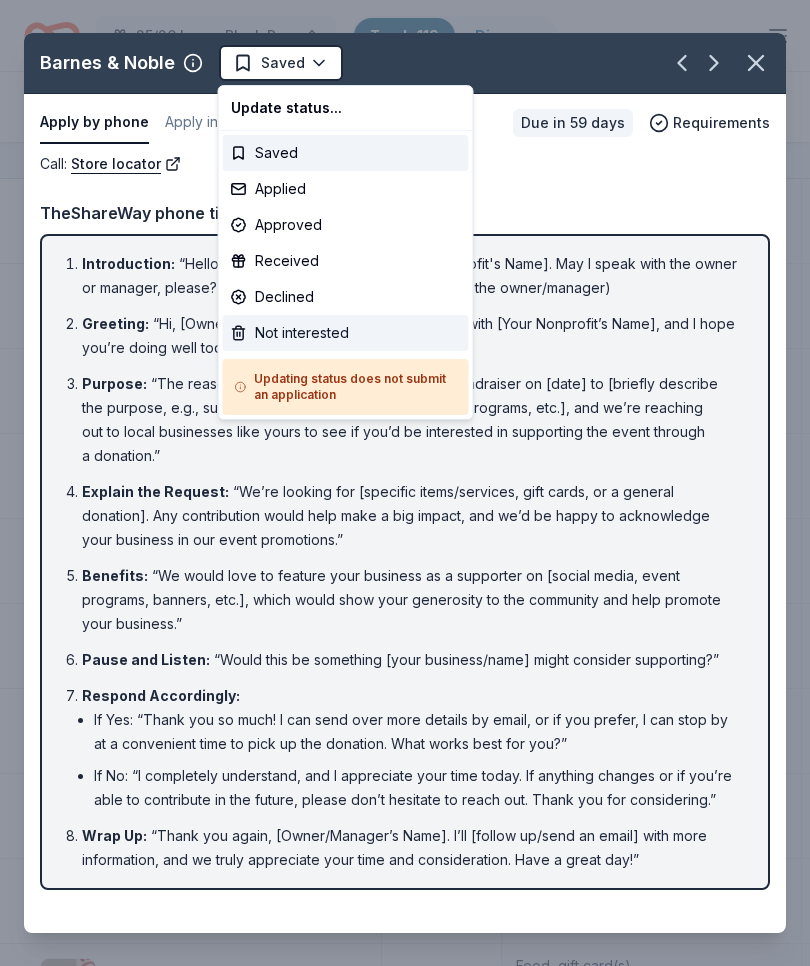 click on "Not interested" at bounding box center [346, 333] 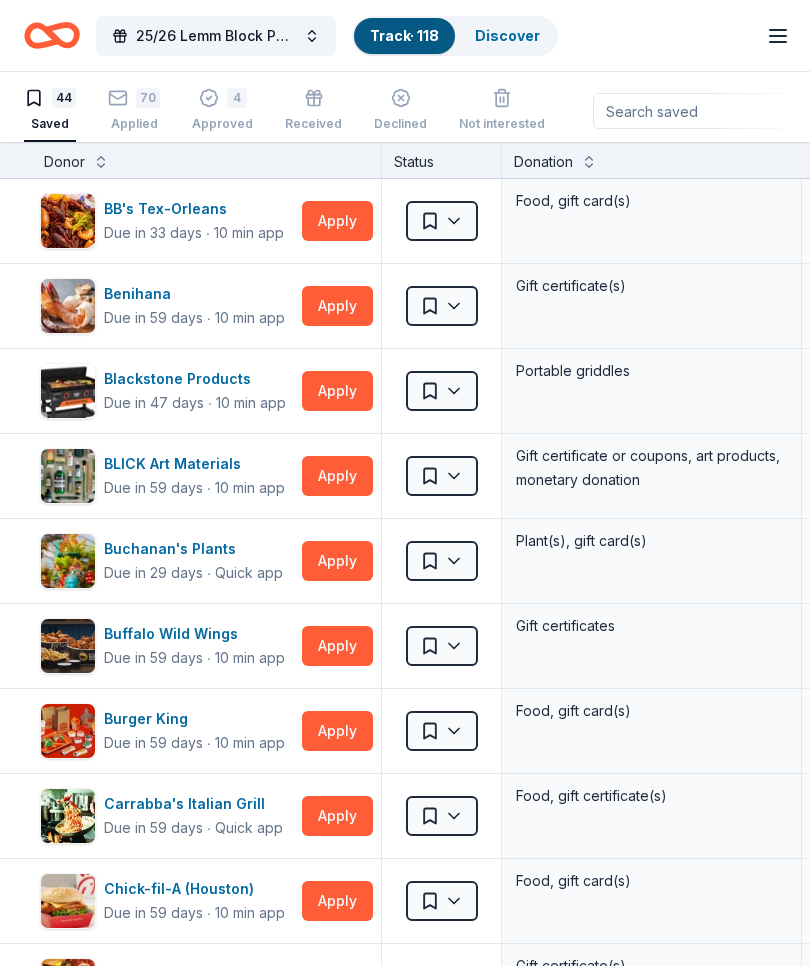 click on "Apply" at bounding box center [337, 221] 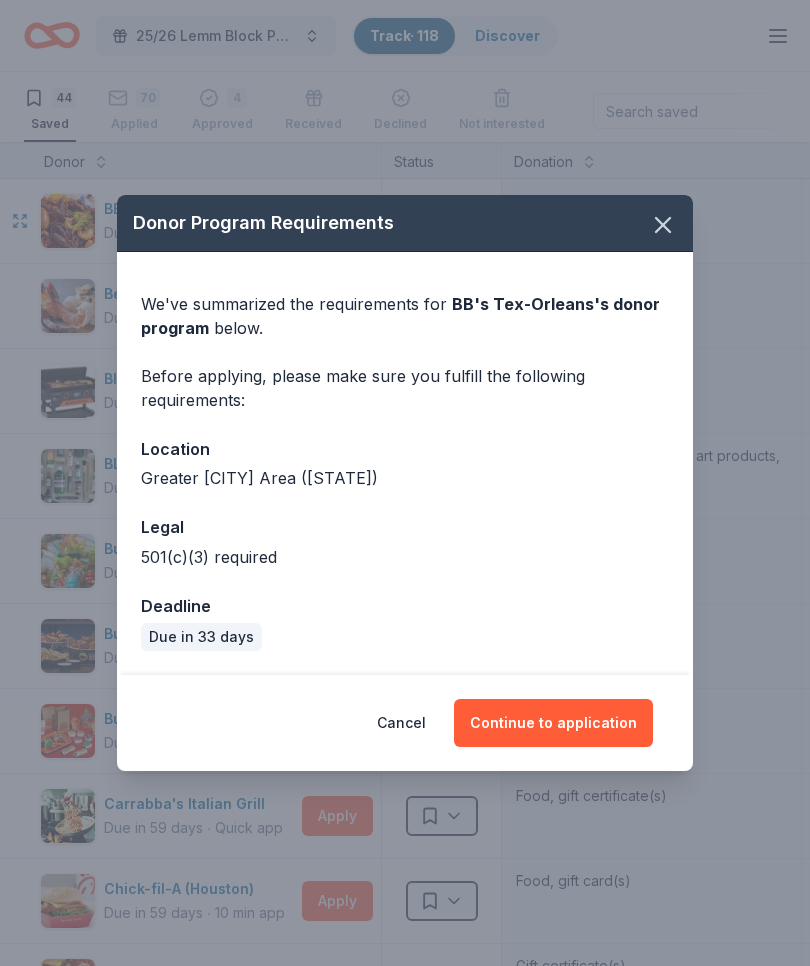 click on "Continue to application" at bounding box center (553, 723) 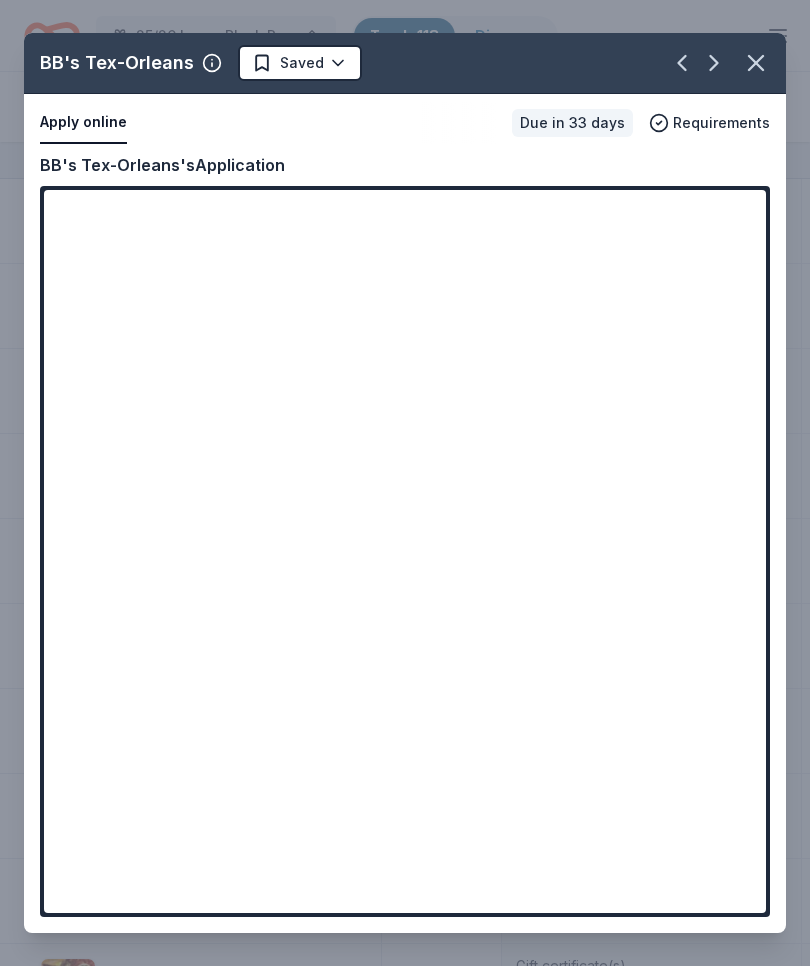 click 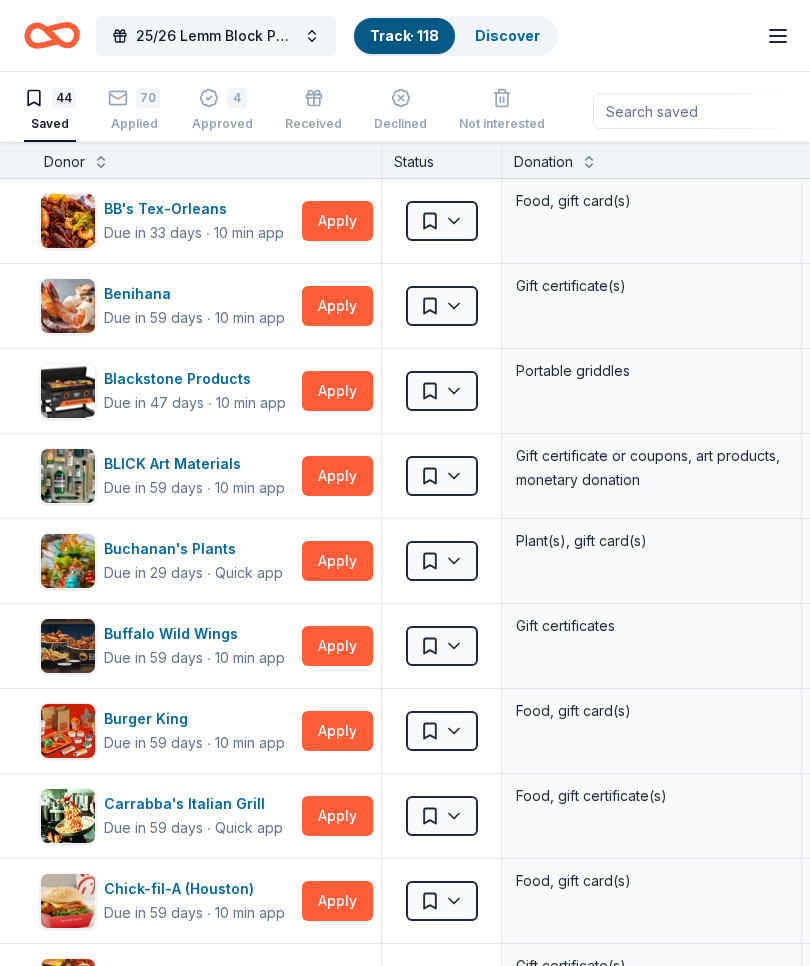 click on "Apply" at bounding box center [337, 306] 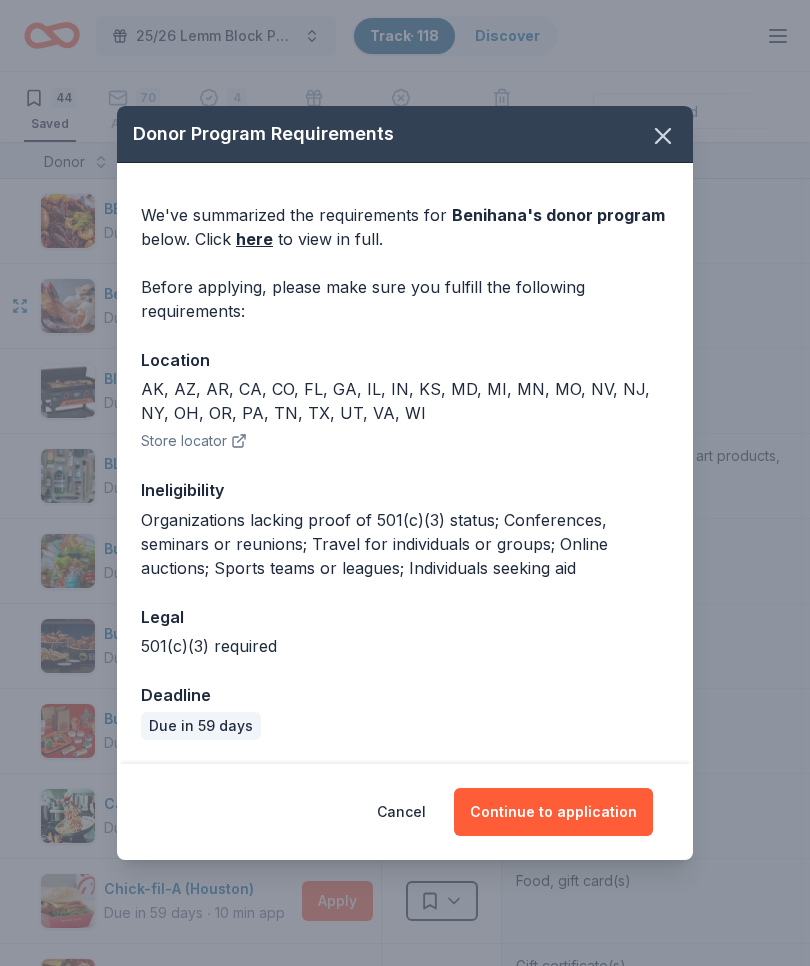 click on "Continue to application" at bounding box center [553, 812] 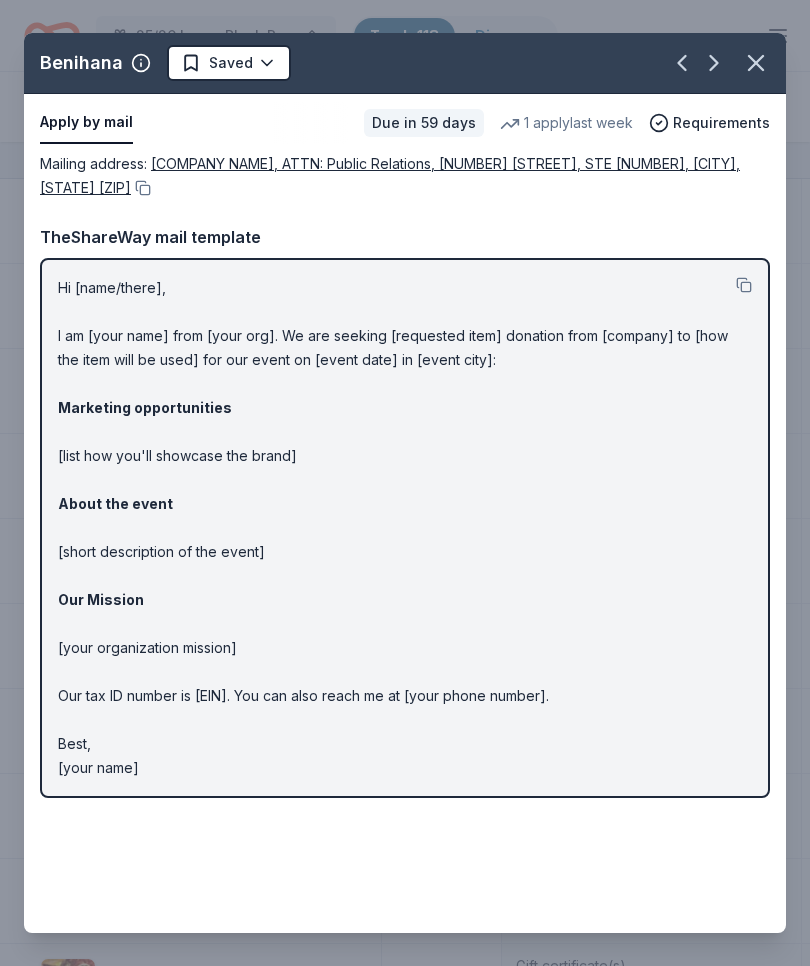 click 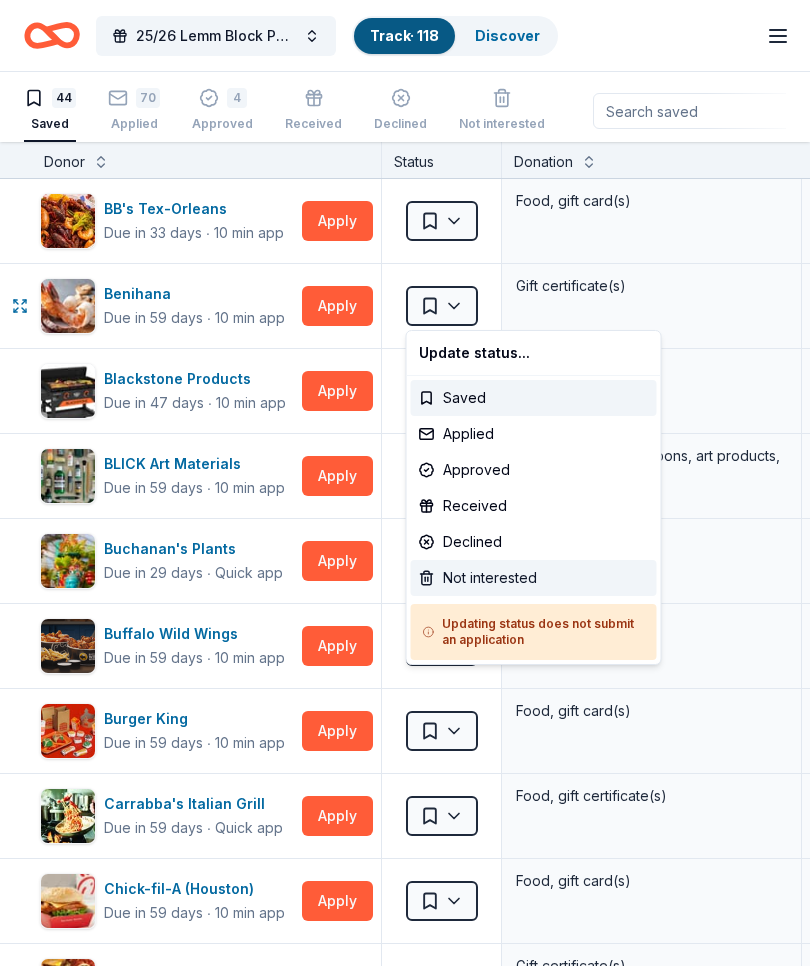click on "Not interested" at bounding box center [534, 578] 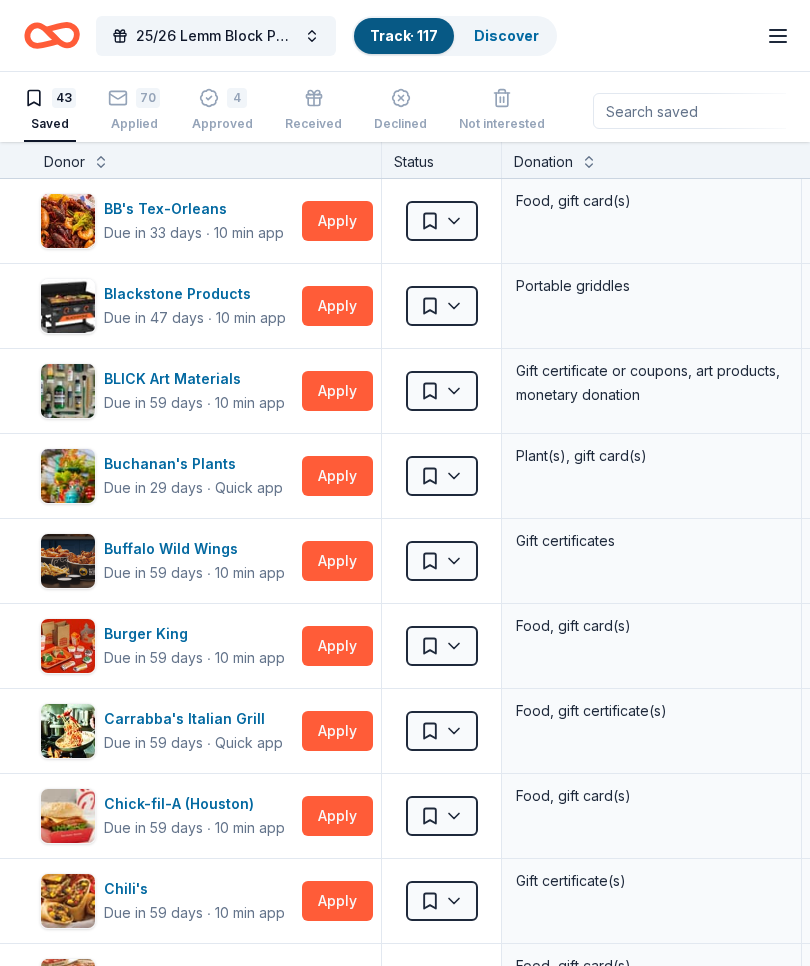 click on "Apply" at bounding box center [337, 306] 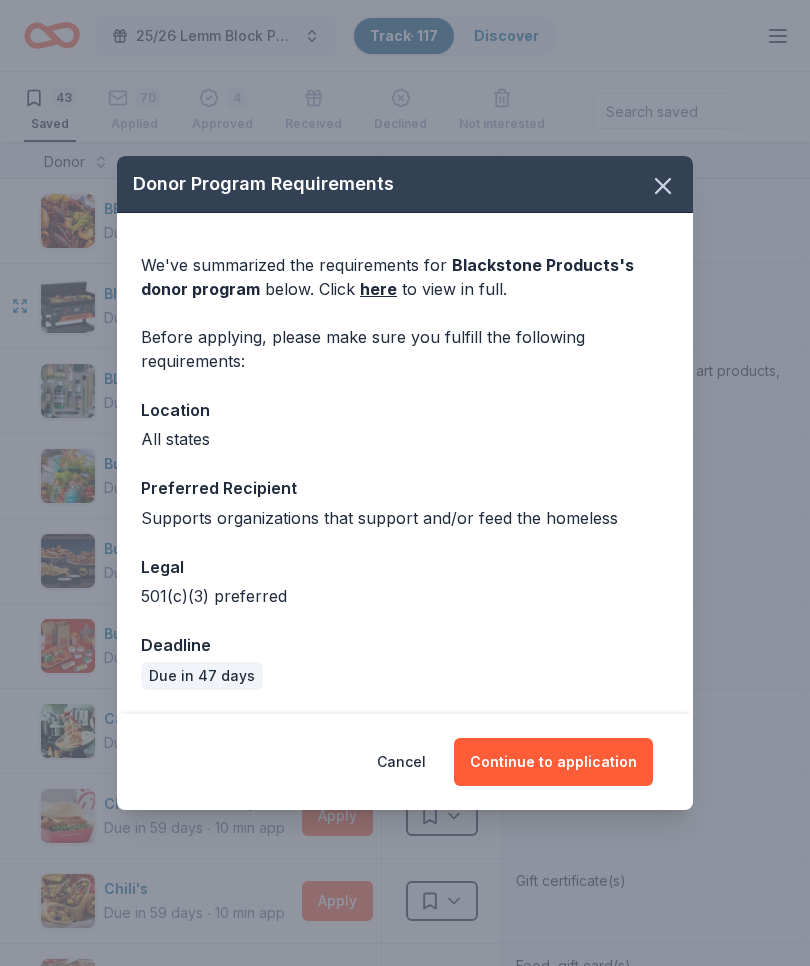 click on "Continue to application" at bounding box center (553, 762) 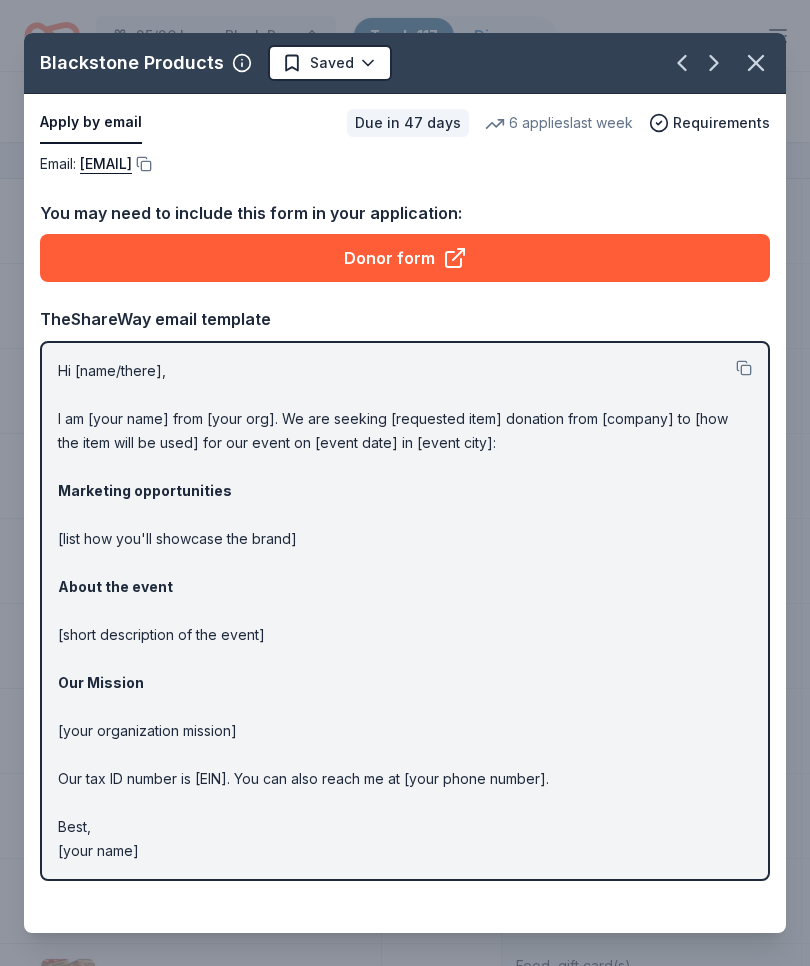 click on "Donor form" at bounding box center (405, 258) 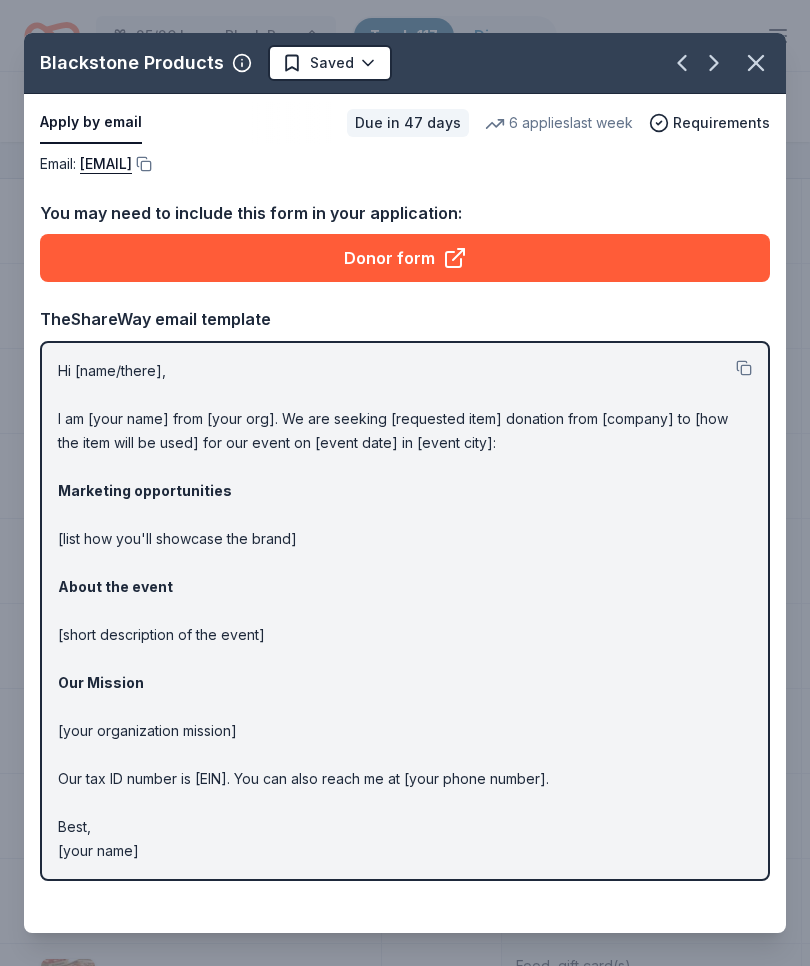 click 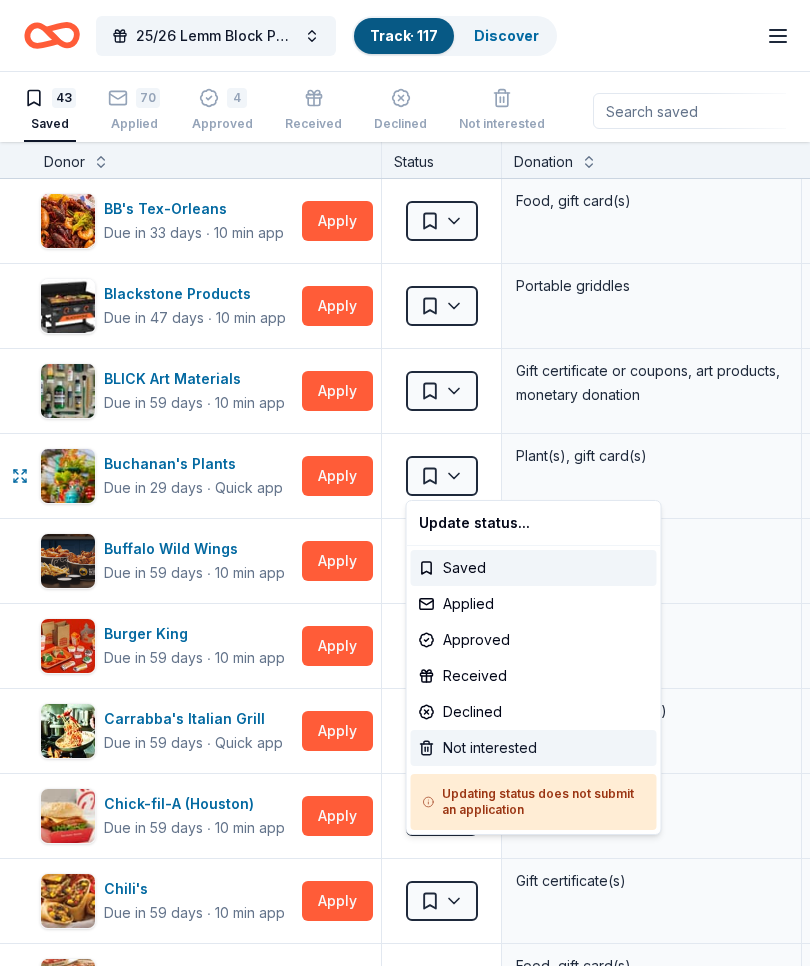 click on "Not interested" at bounding box center [534, 748] 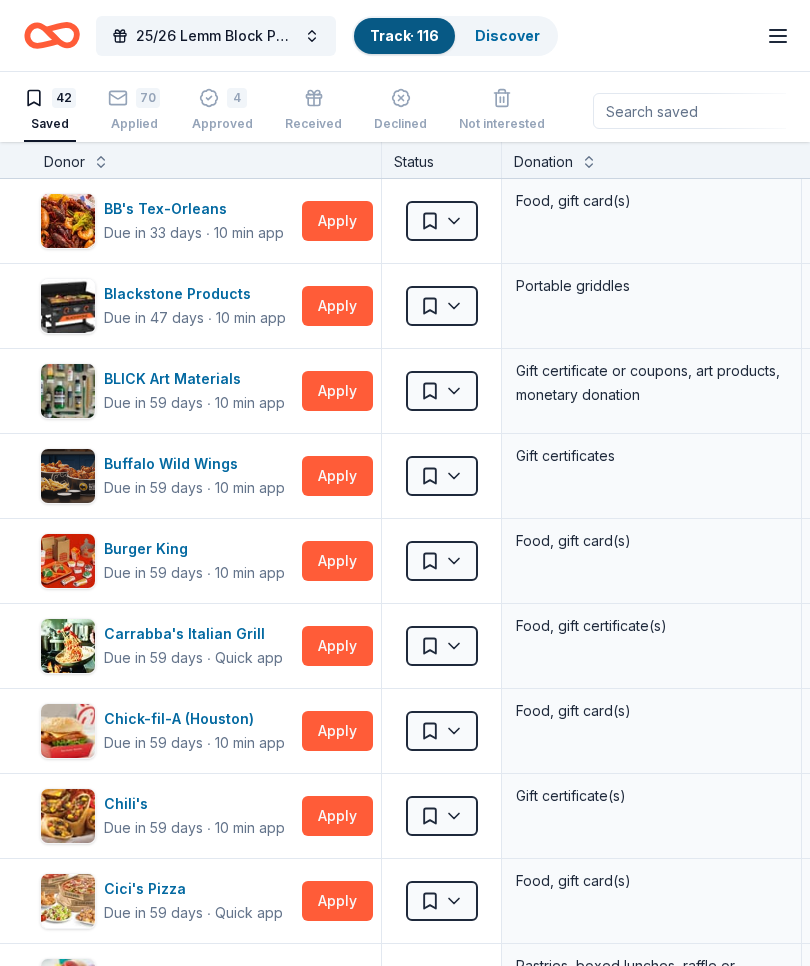click on "Apply" at bounding box center [337, 476] 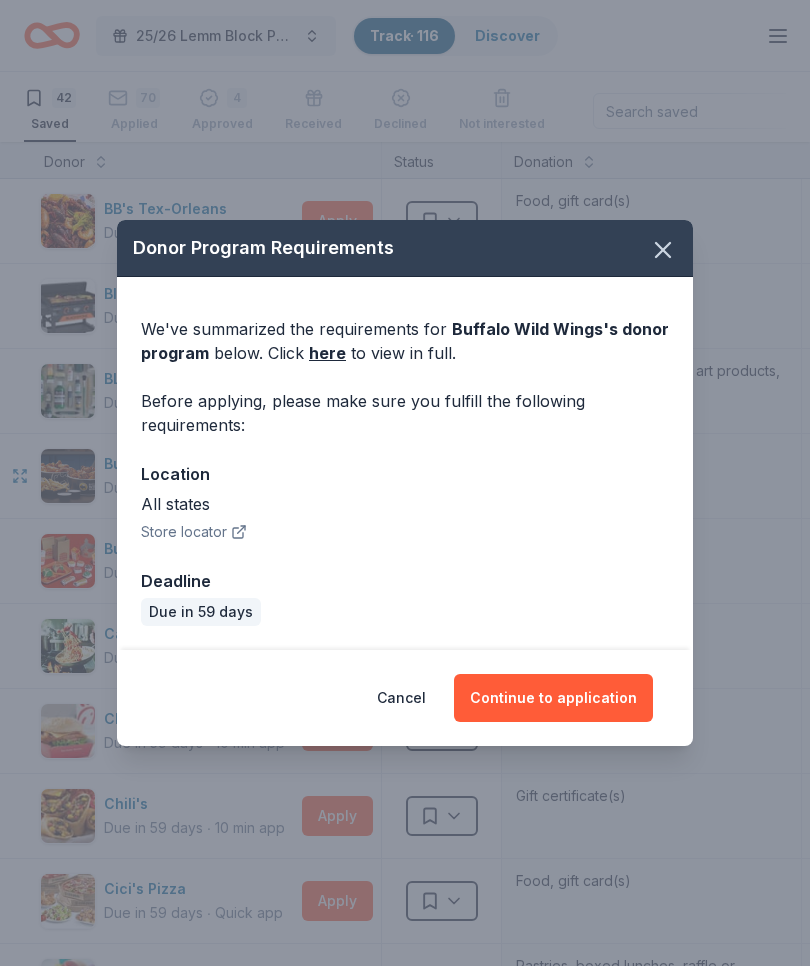 click on "Continue to application" at bounding box center (553, 698) 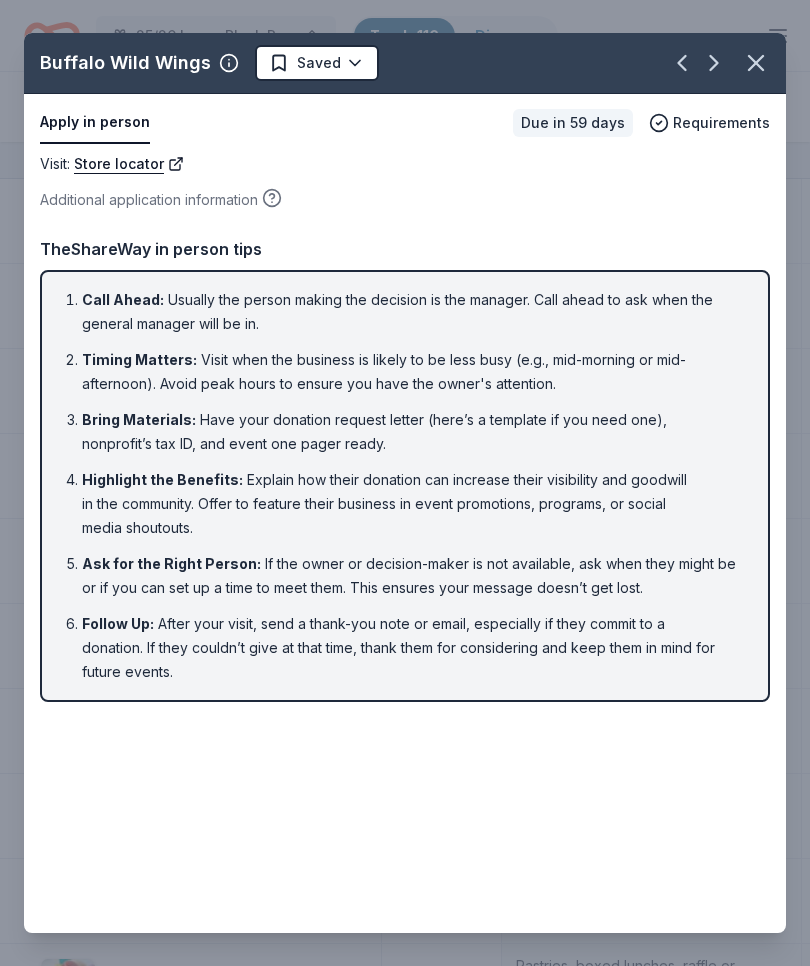 click 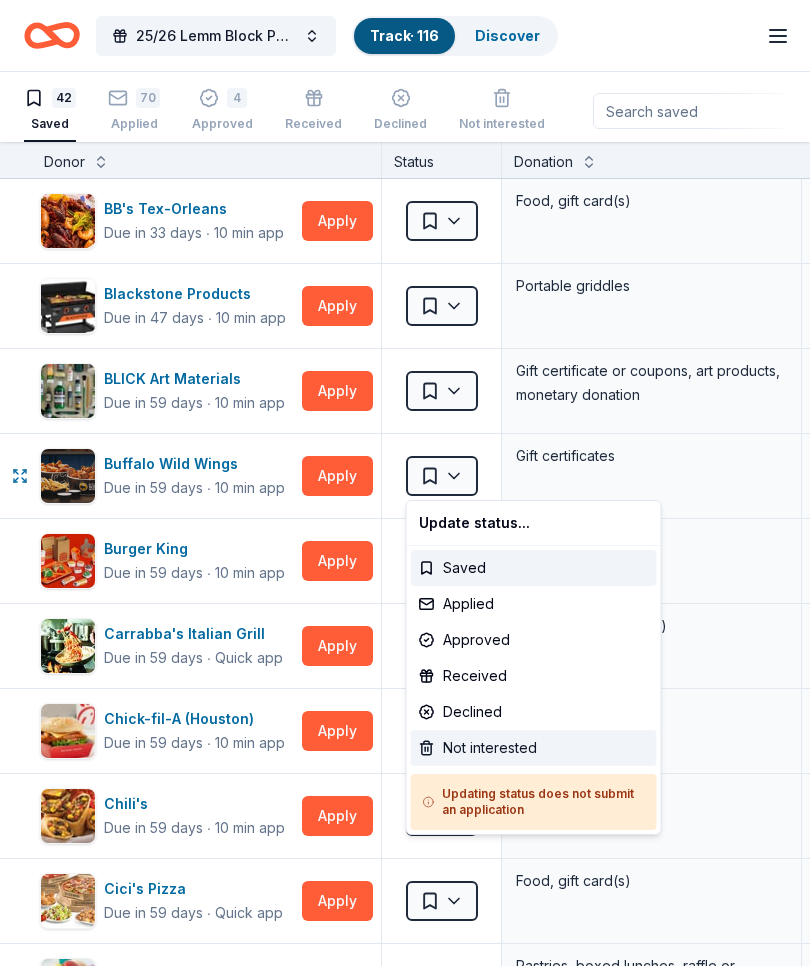 click on "Not interested" at bounding box center (534, 748) 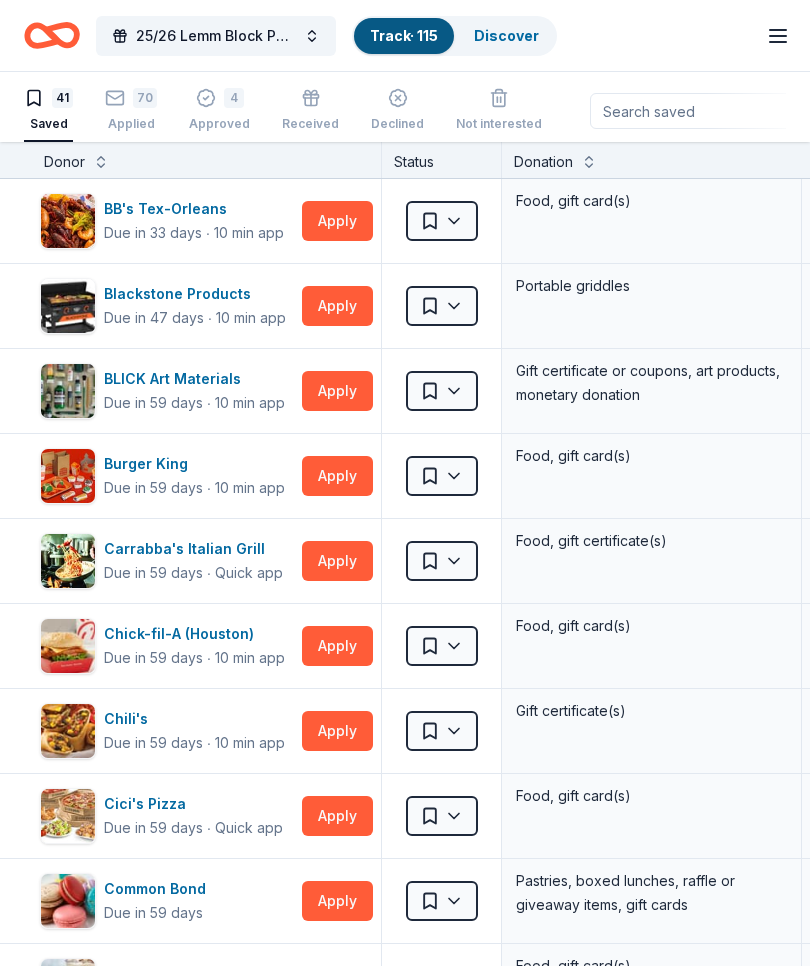 click on "Apply" at bounding box center [337, 476] 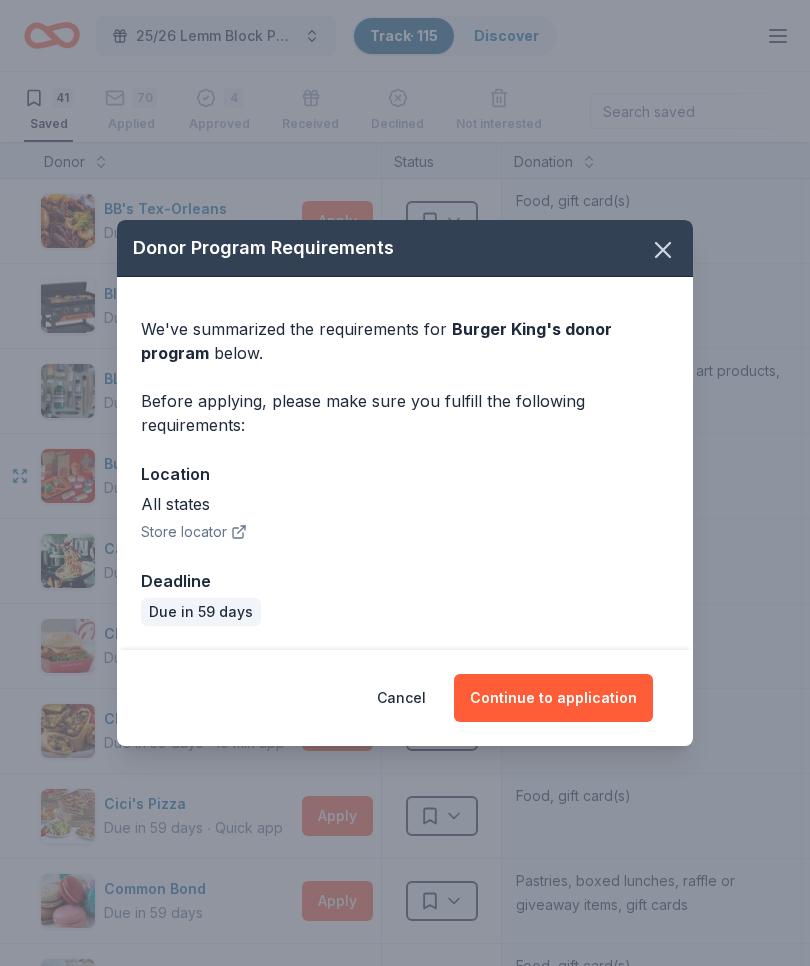 click on "Continue to application" at bounding box center (553, 698) 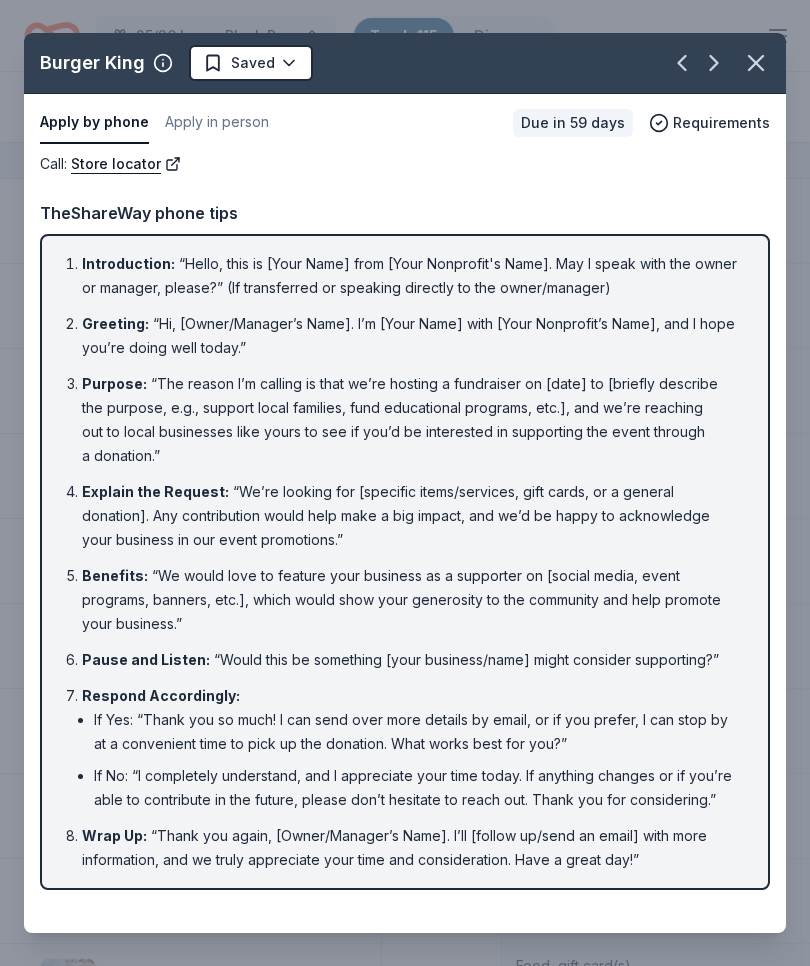 click 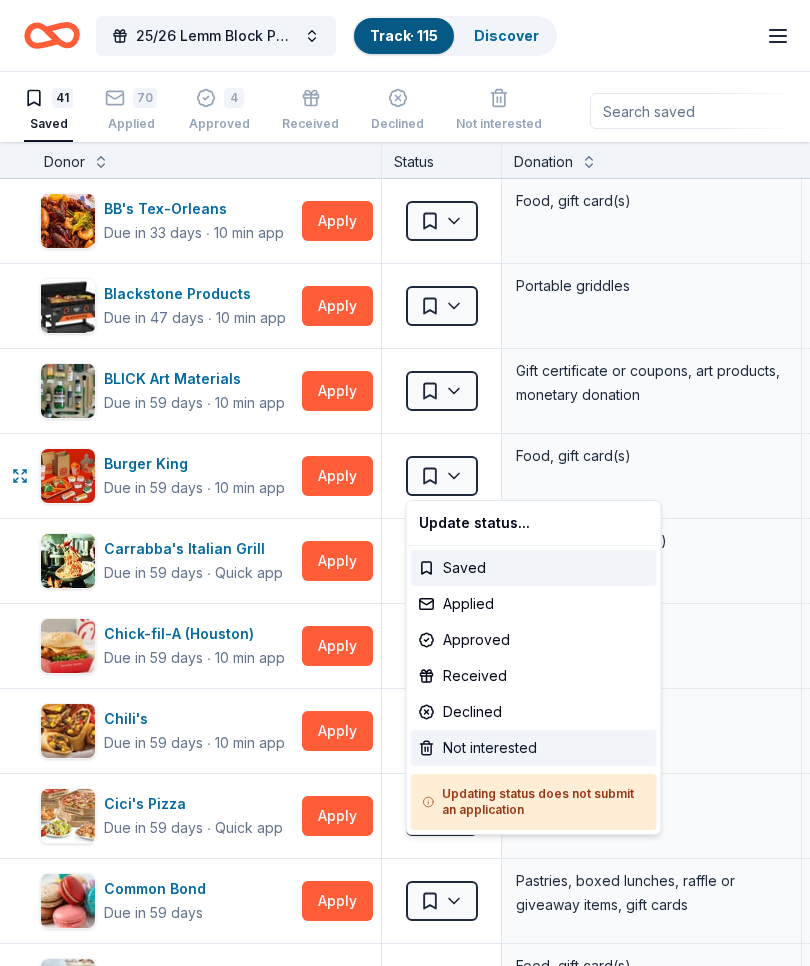 click on "Not interested" at bounding box center (534, 748) 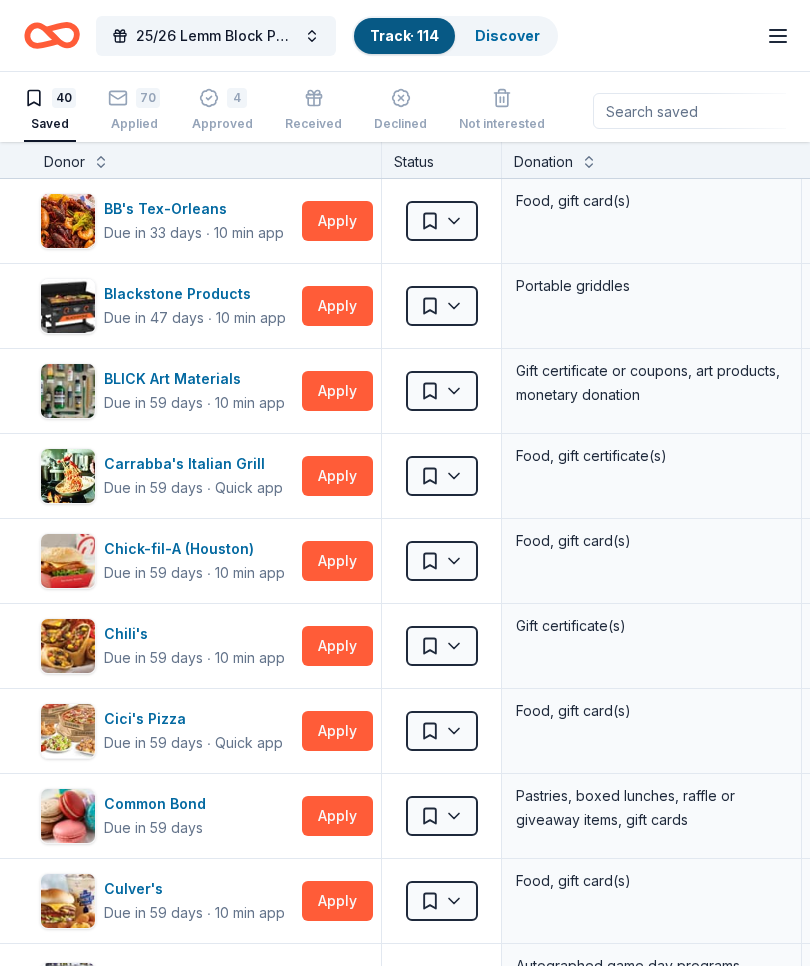 click on "Apply" at bounding box center (337, 476) 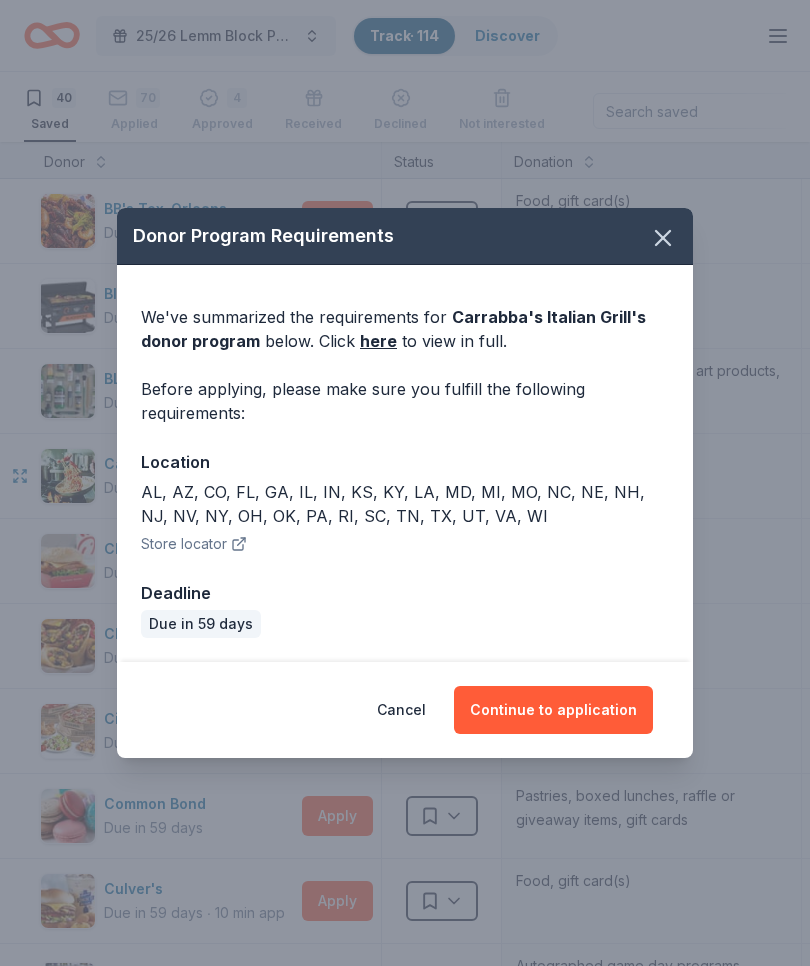 click on "Continue to application" at bounding box center (553, 710) 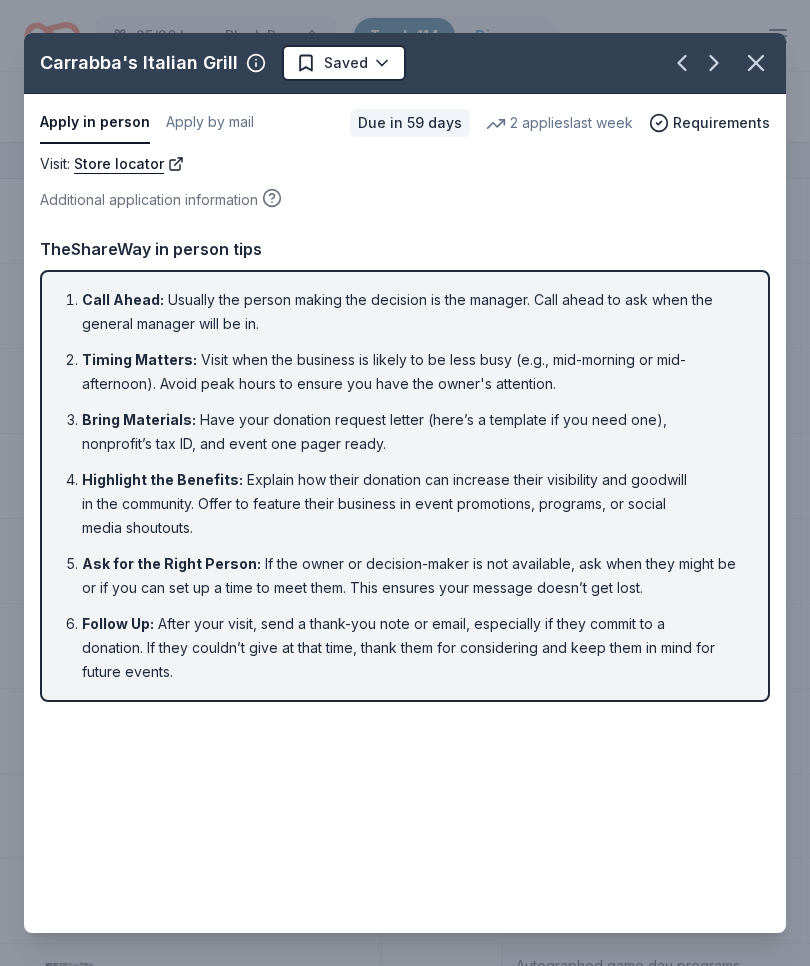 click on "Apply by mail" at bounding box center (210, 123) 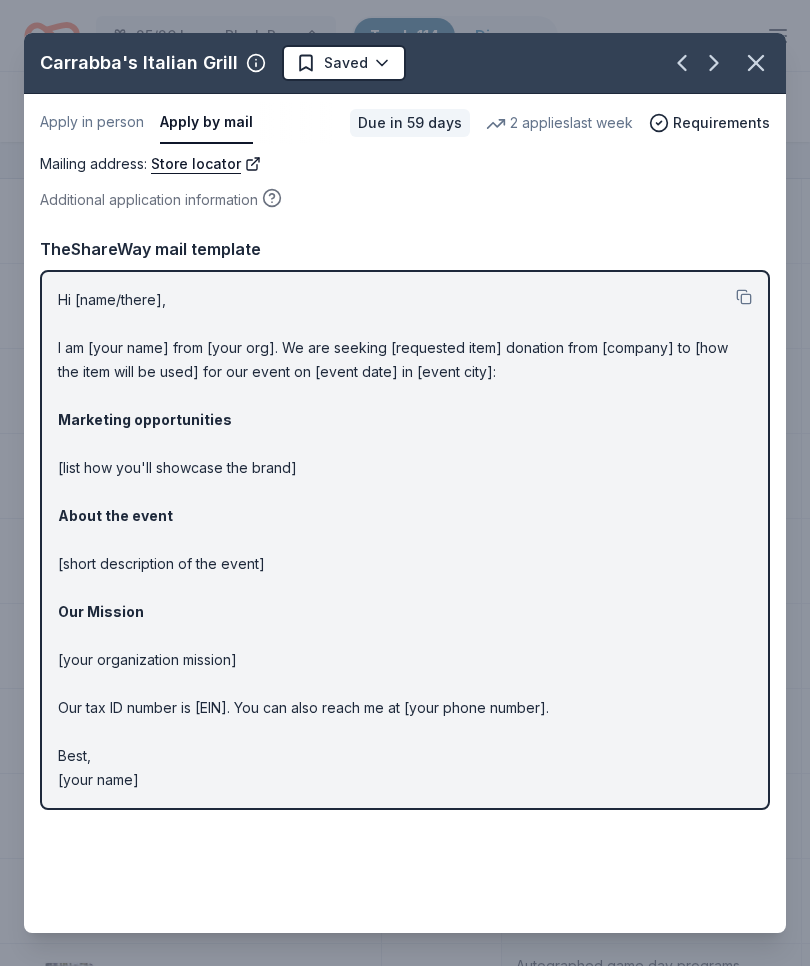click 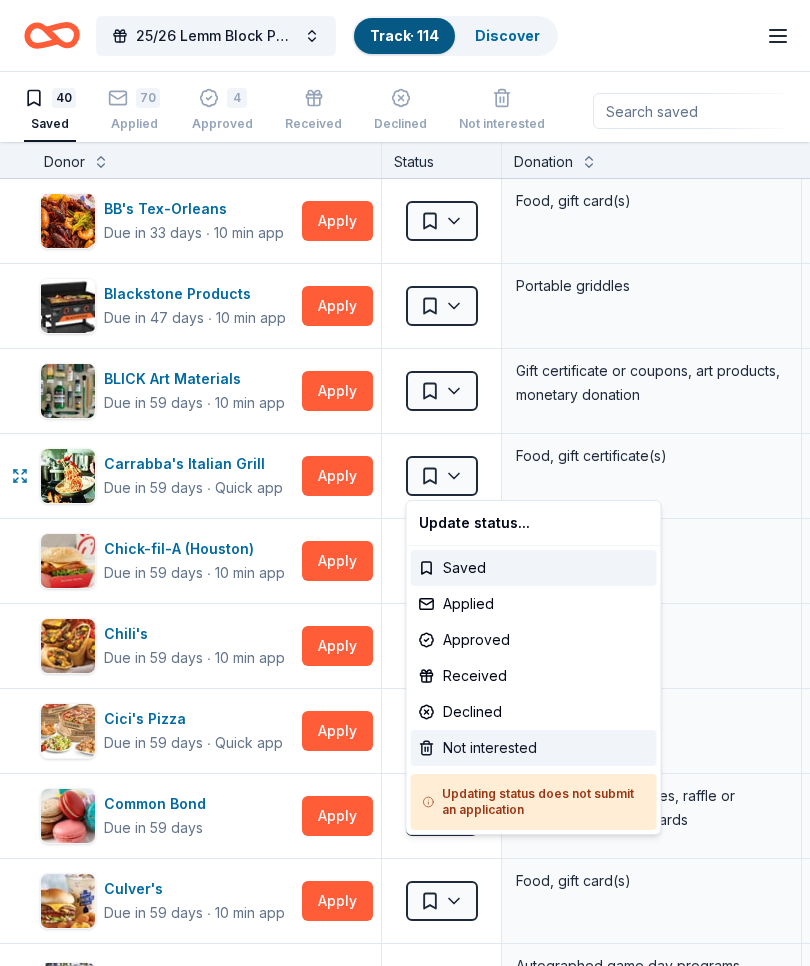 click on "Not interested" at bounding box center [534, 748] 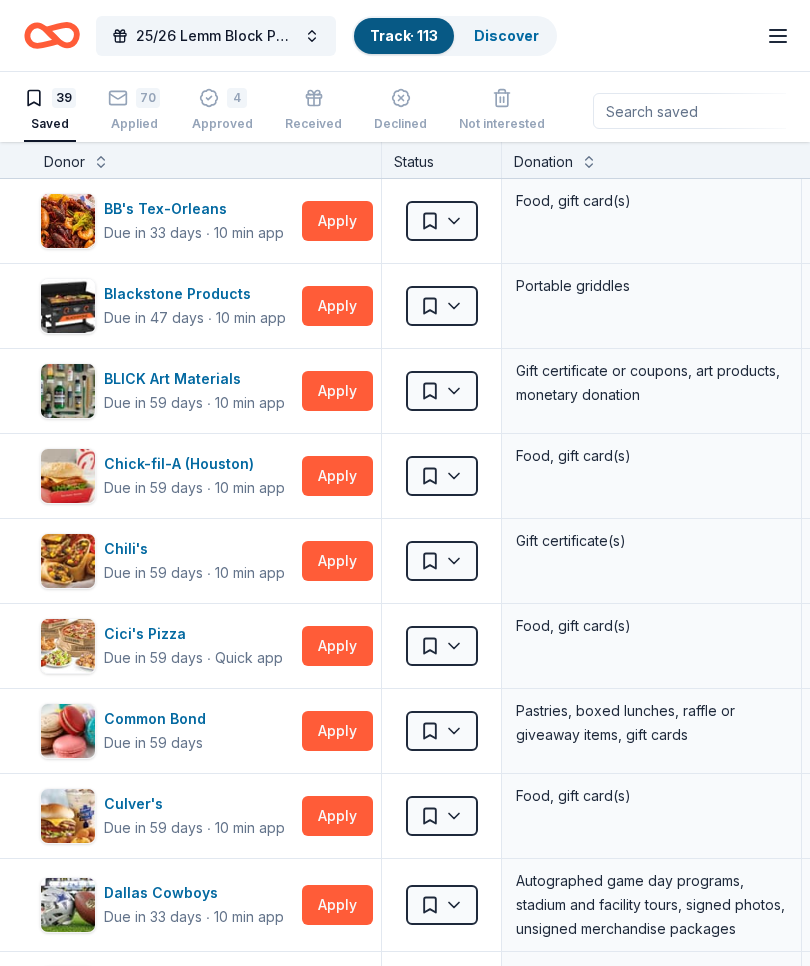 click on "Apply" at bounding box center [337, 476] 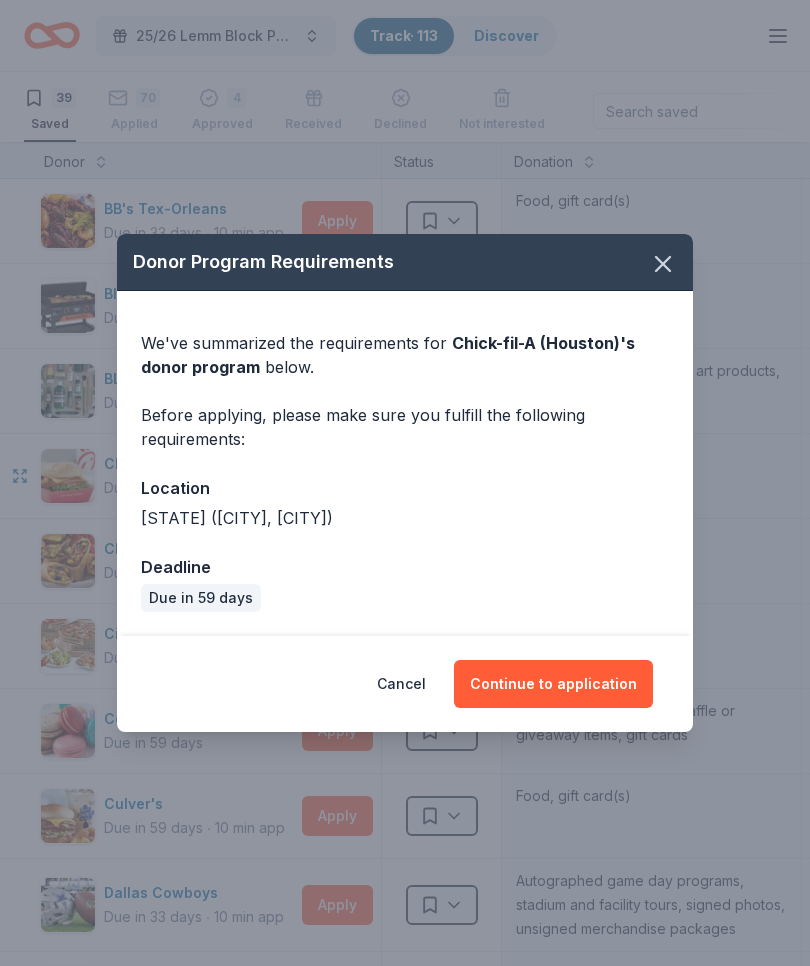 click on "Continue to application" at bounding box center [553, 684] 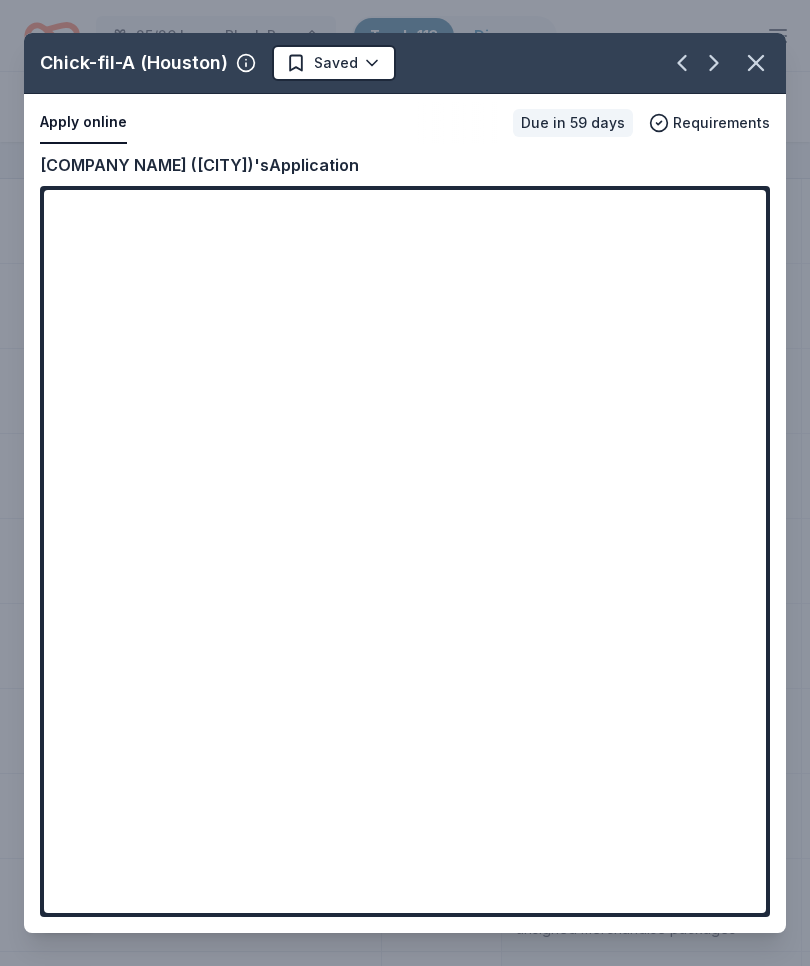 click at bounding box center [756, 63] 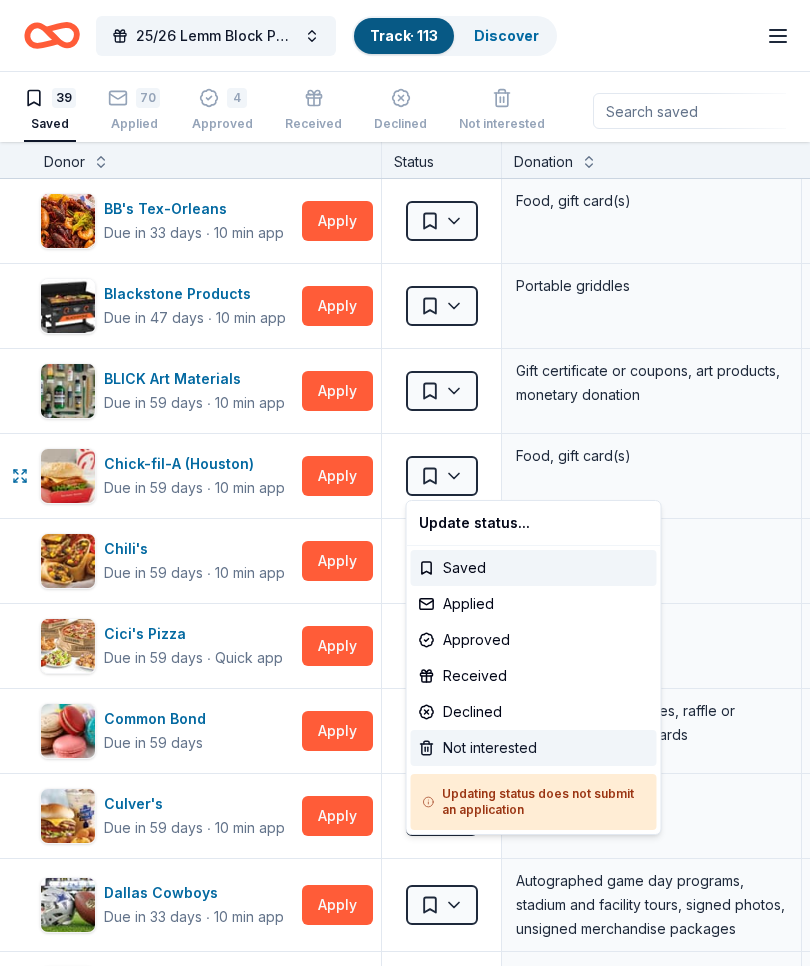 click on "Not interested" at bounding box center (534, 748) 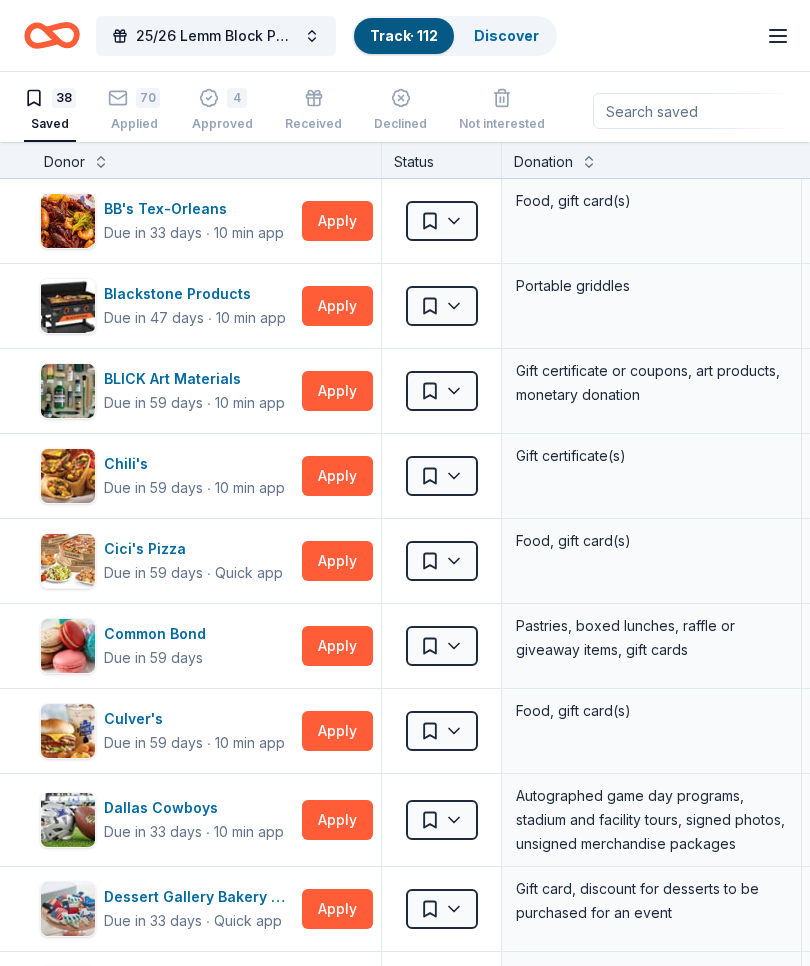 click on "Apply" at bounding box center [337, 476] 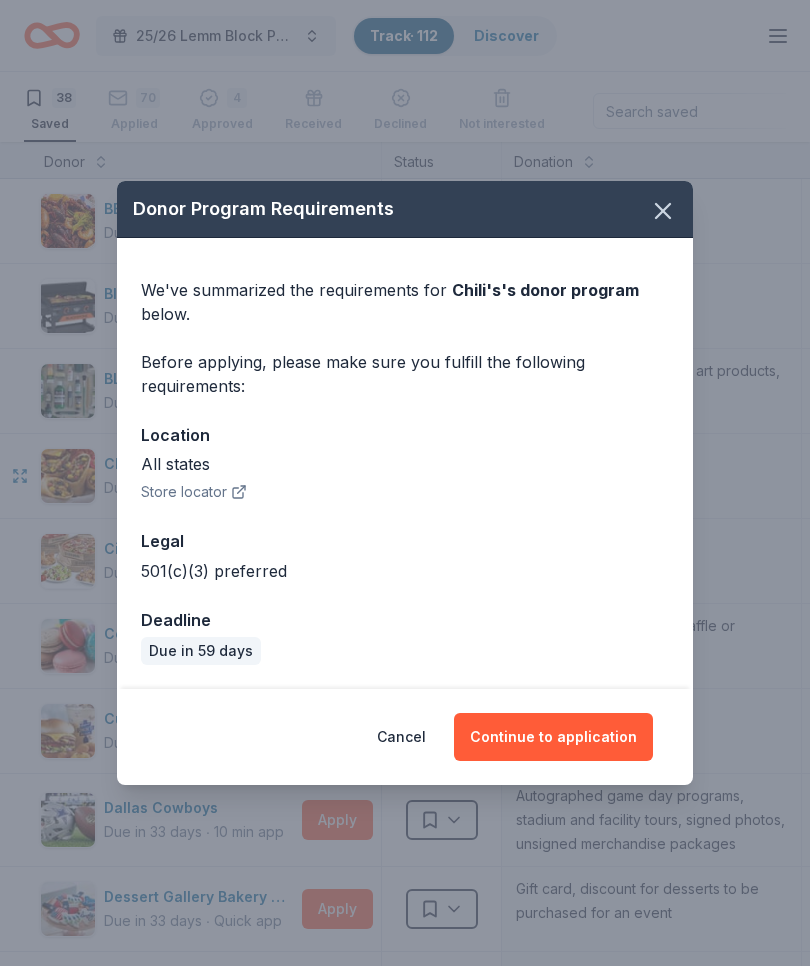 click on "Continue to application" at bounding box center [553, 737] 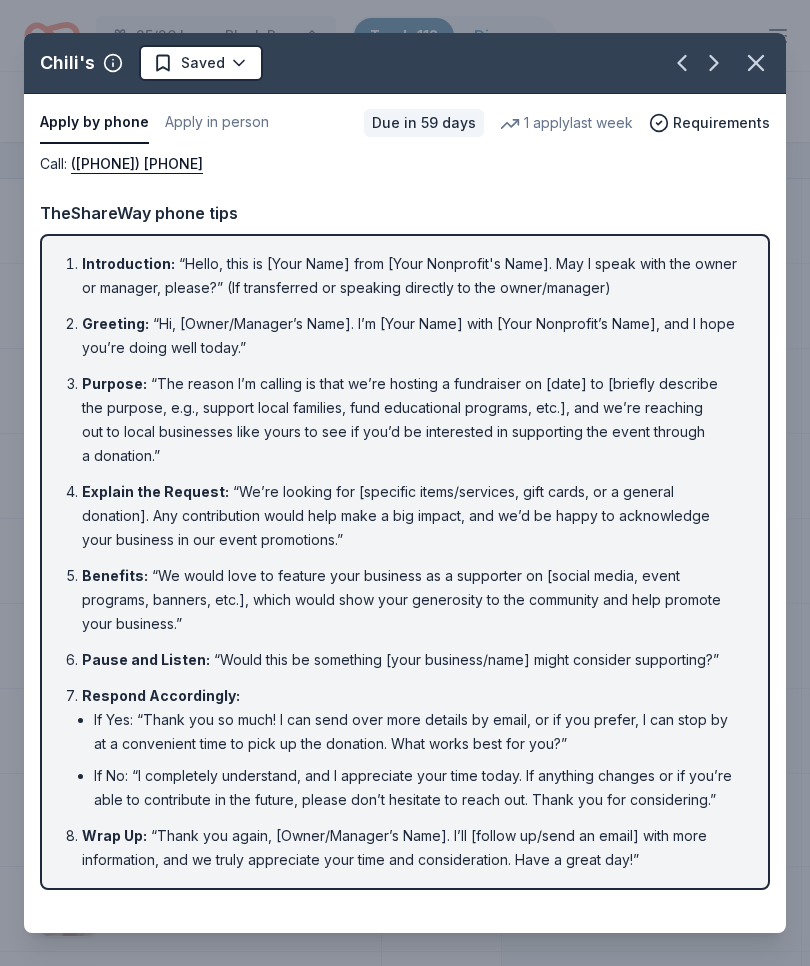 click on "Apply in person" at bounding box center [217, 123] 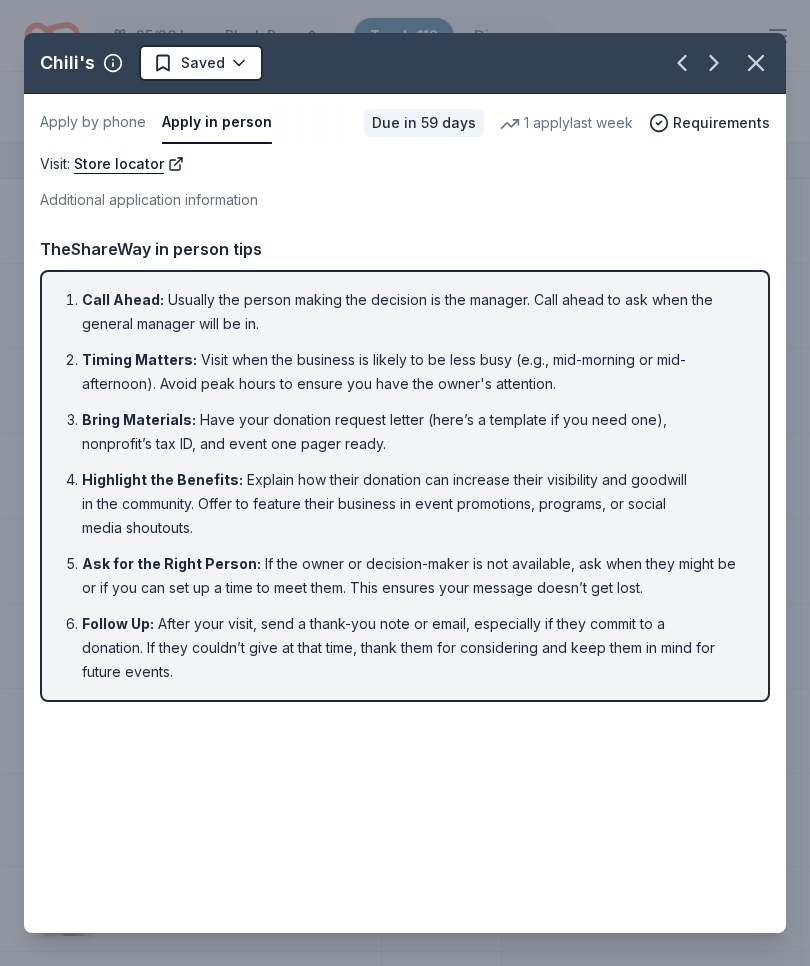 click 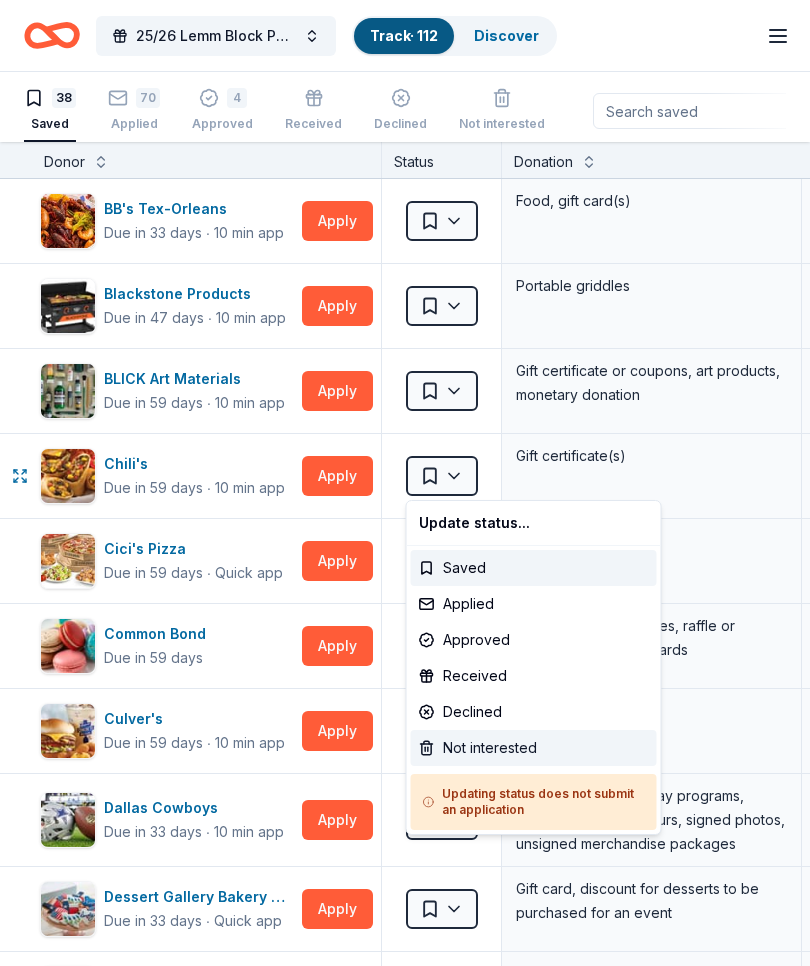 click on "Not interested" at bounding box center (534, 748) 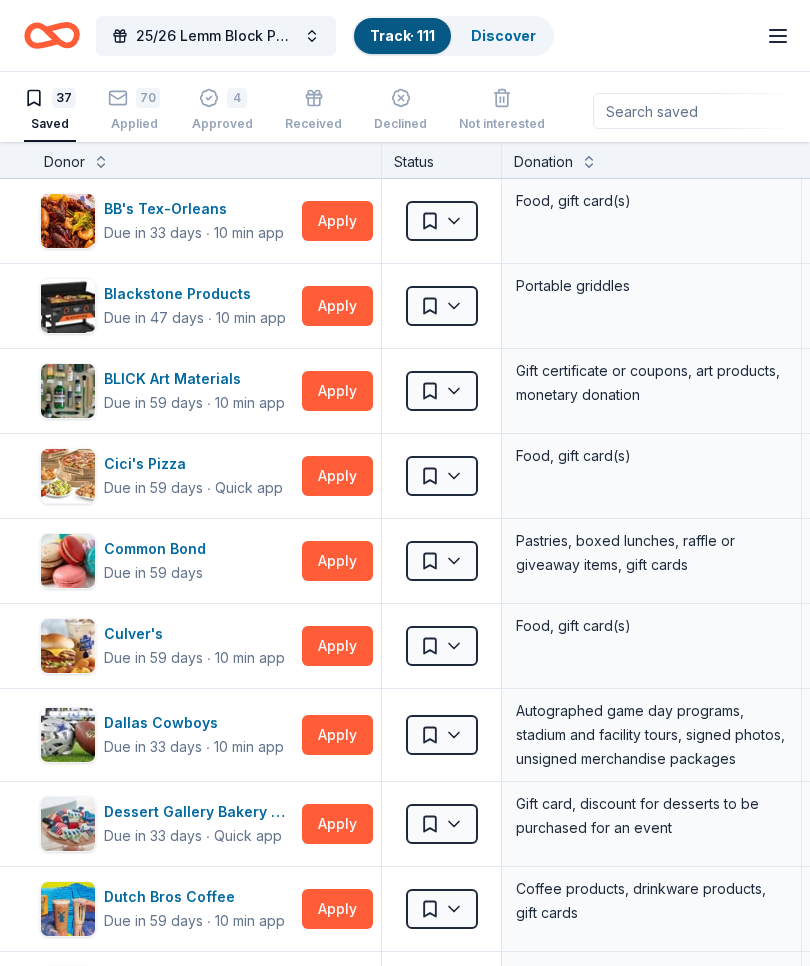 click on "Apply" at bounding box center (337, 476) 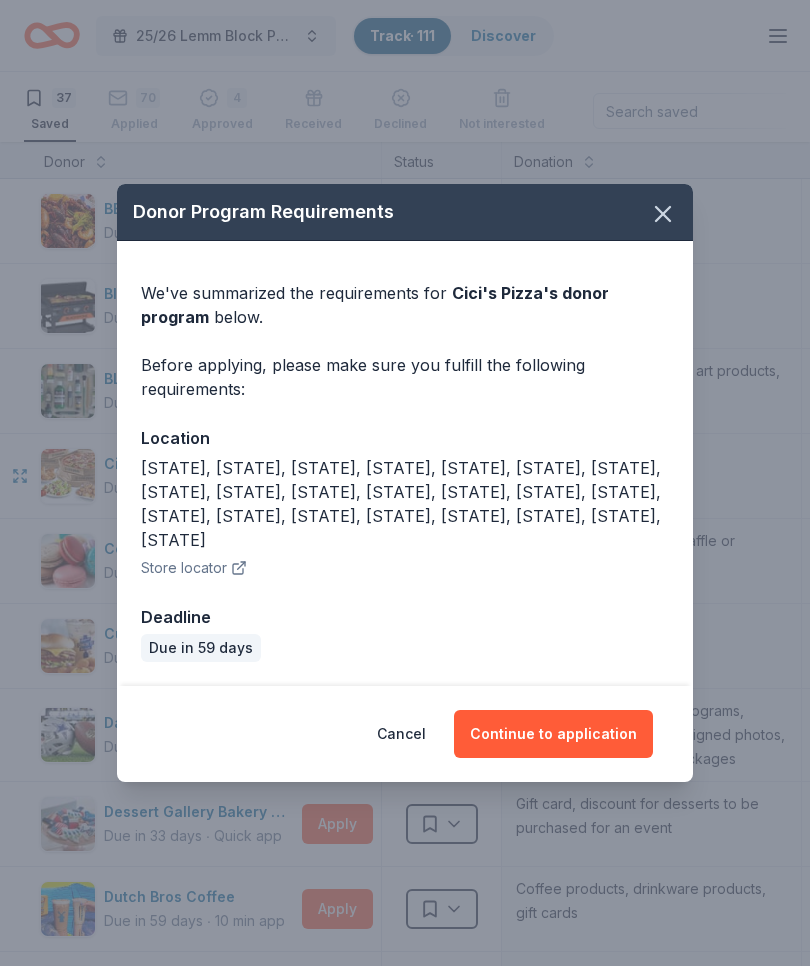 click on "Continue to application" at bounding box center [553, 734] 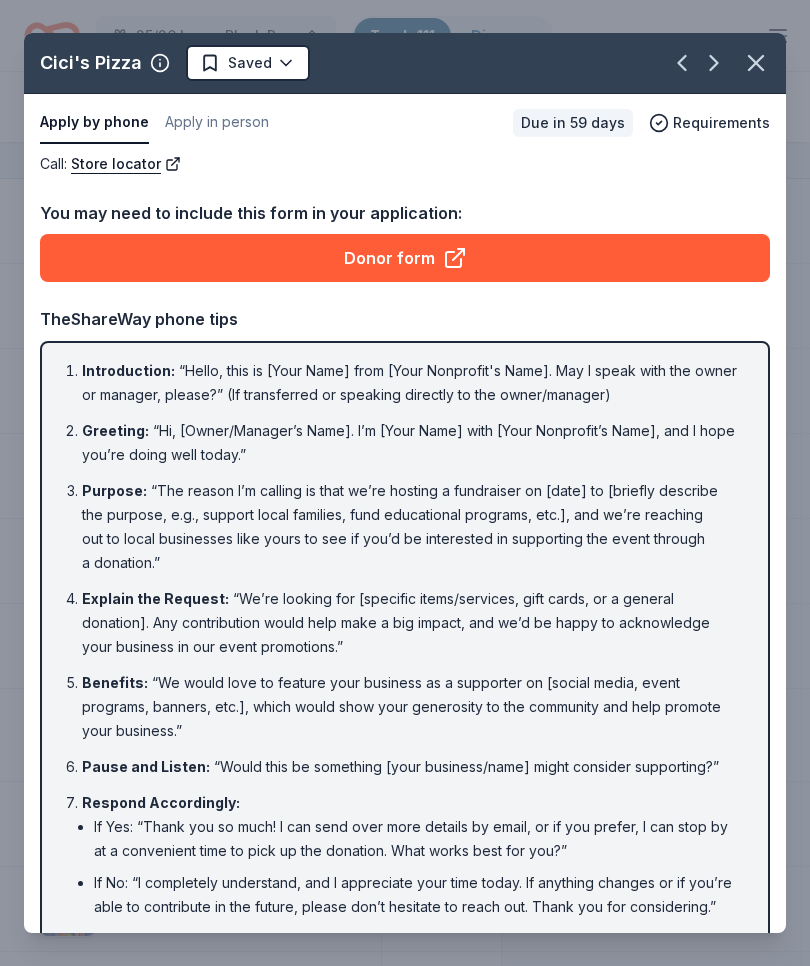 click on "Apply in person" at bounding box center [217, 123] 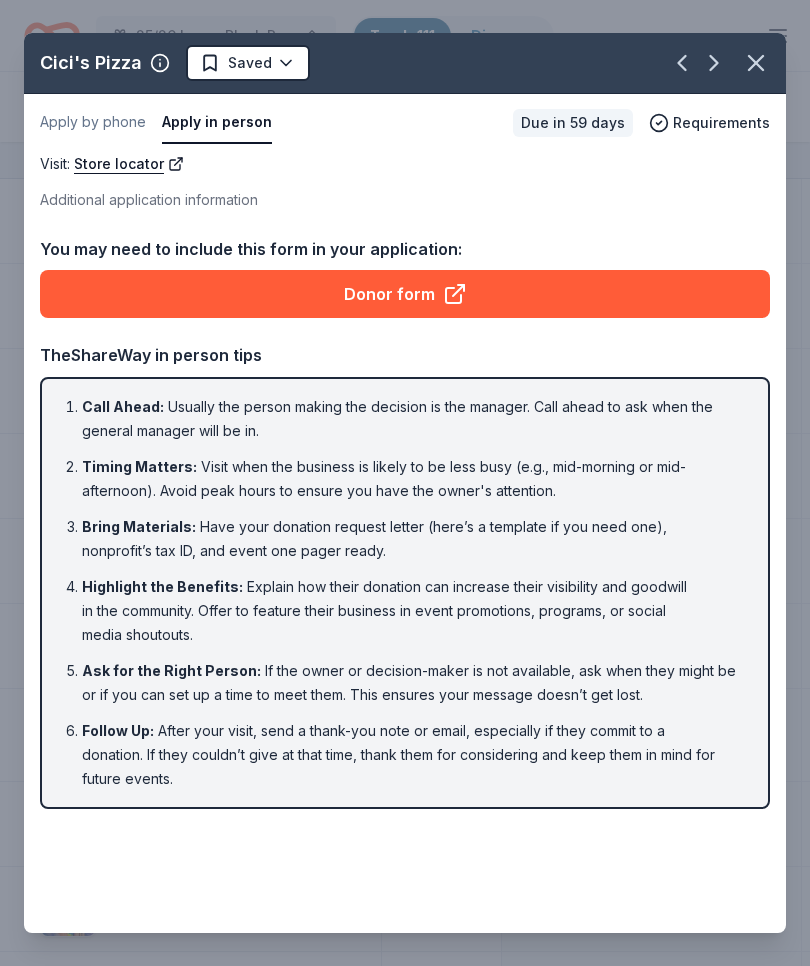 click on "Donor form" at bounding box center (405, 294) 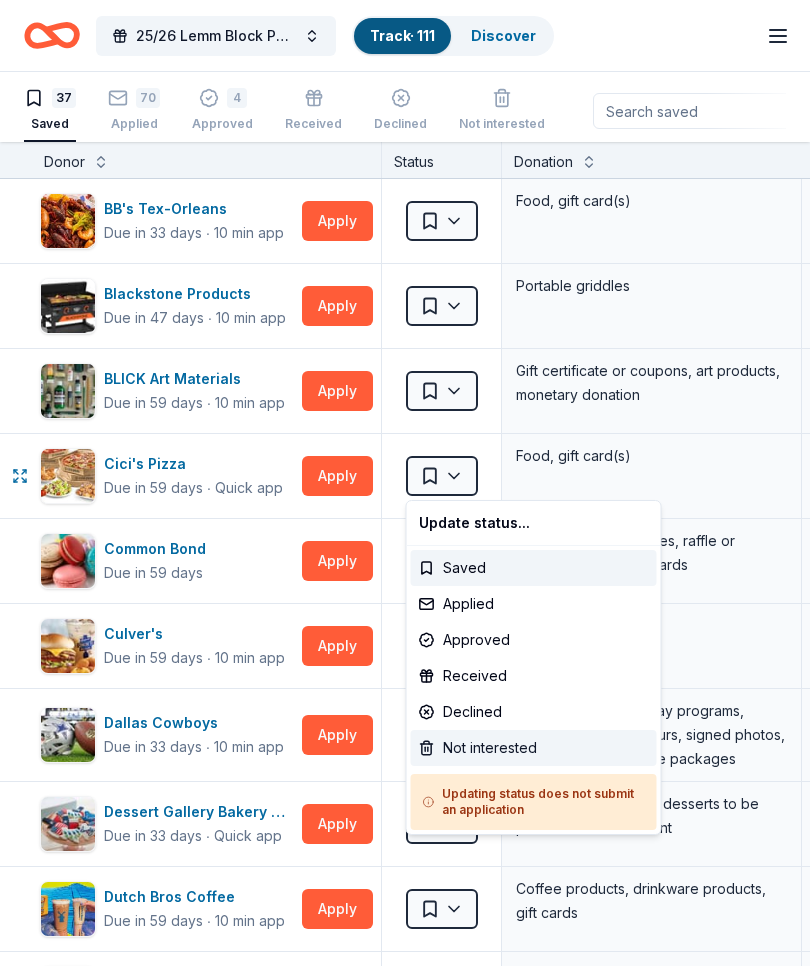 click on "Not interested" at bounding box center [534, 748] 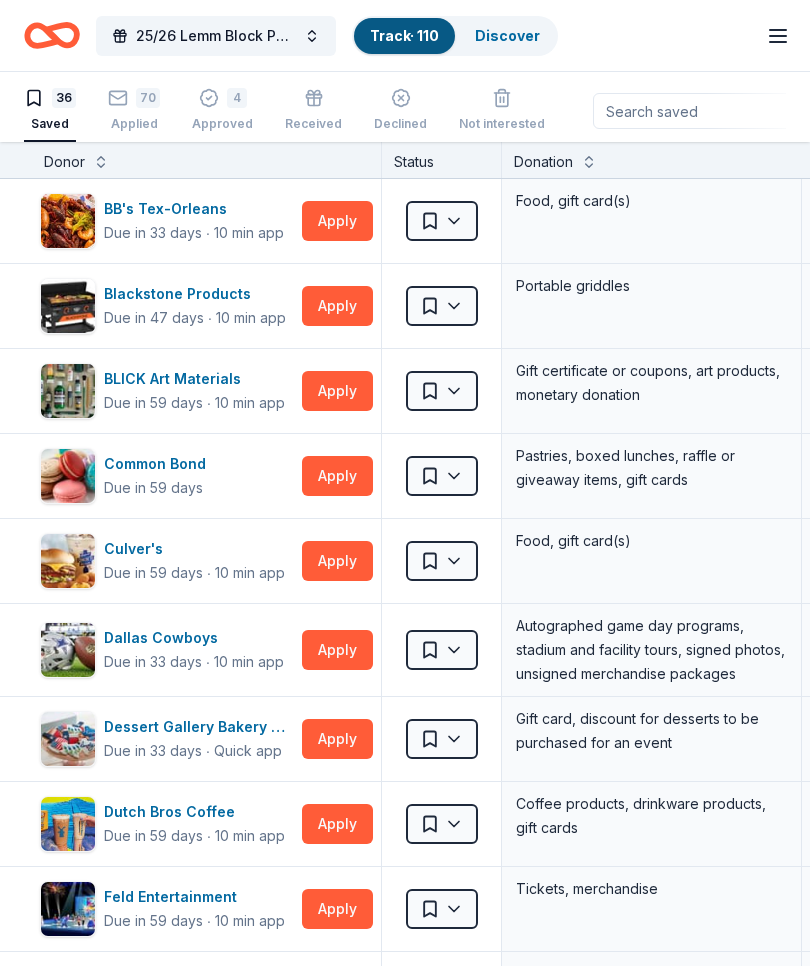 click on "Apply" at bounding box center [337, 476] 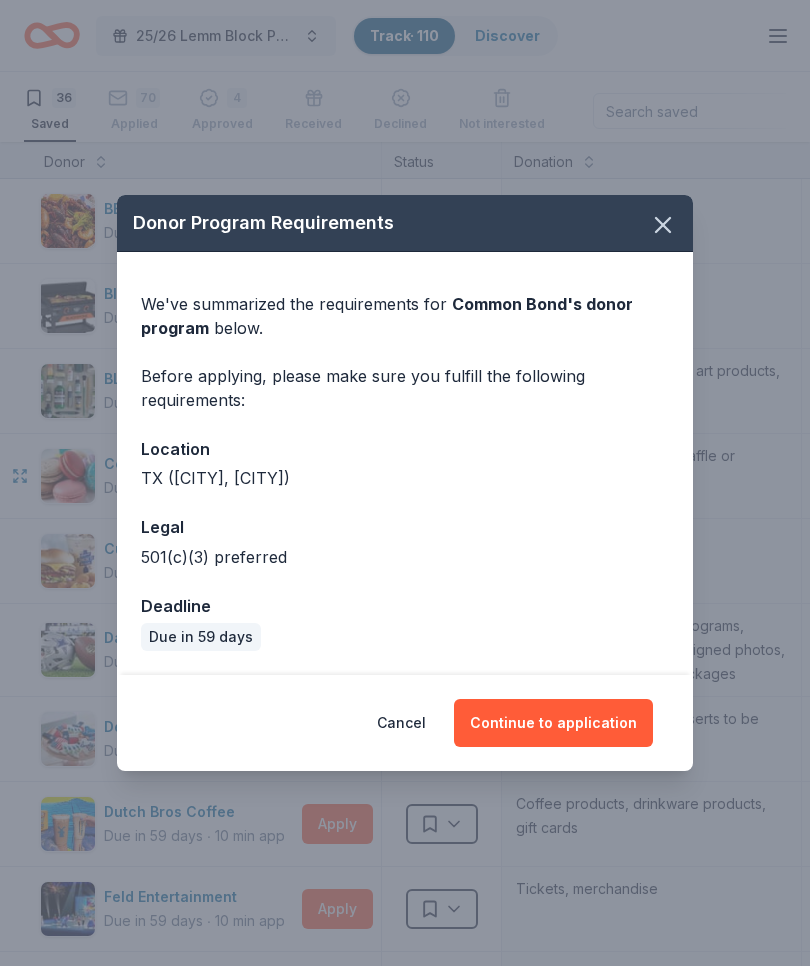 click on "Continue to application" at bounding box center [553, 723] 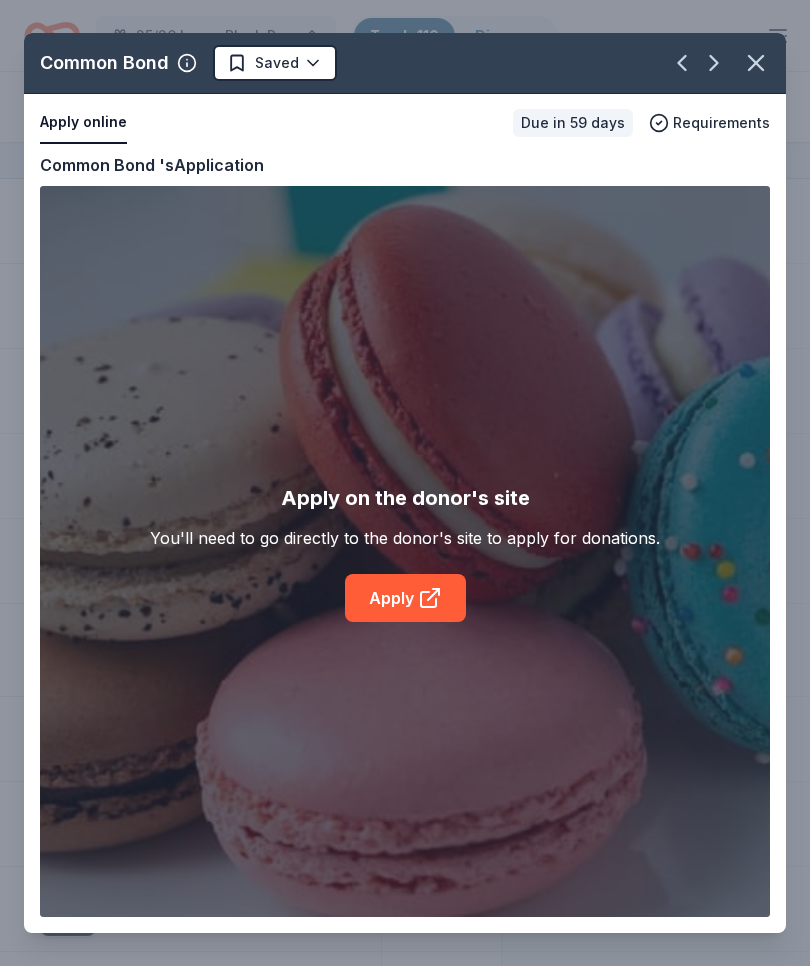 click on "Apply" at bounding box center [405, 598] 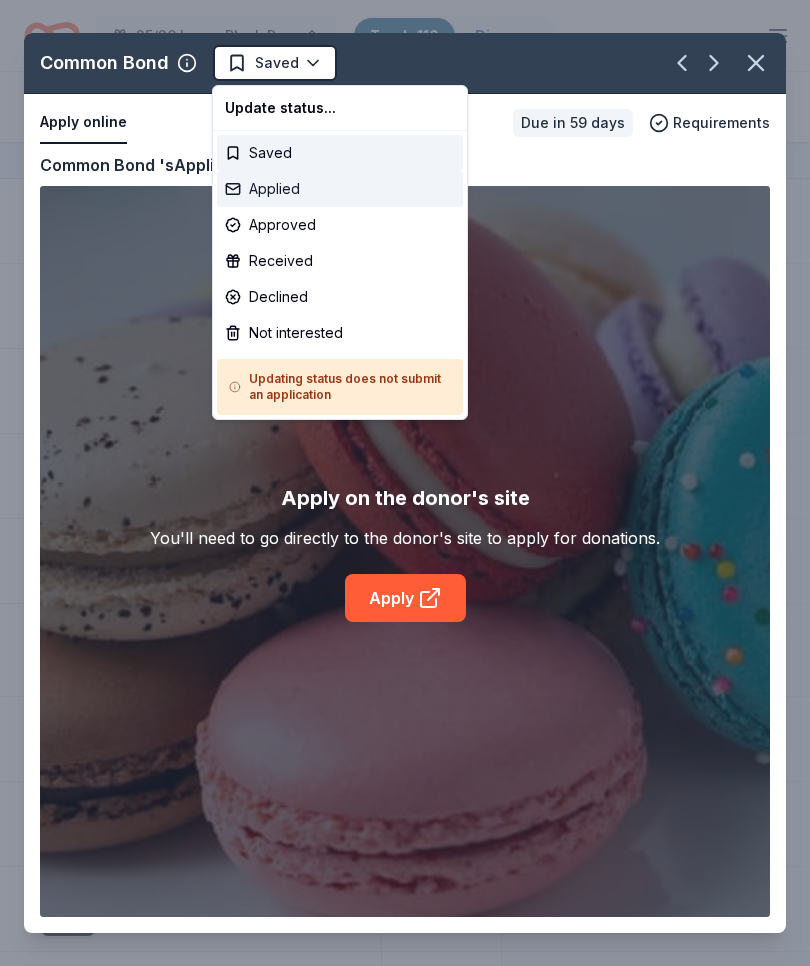 click on "Applied" at bounding box center [340, 189] 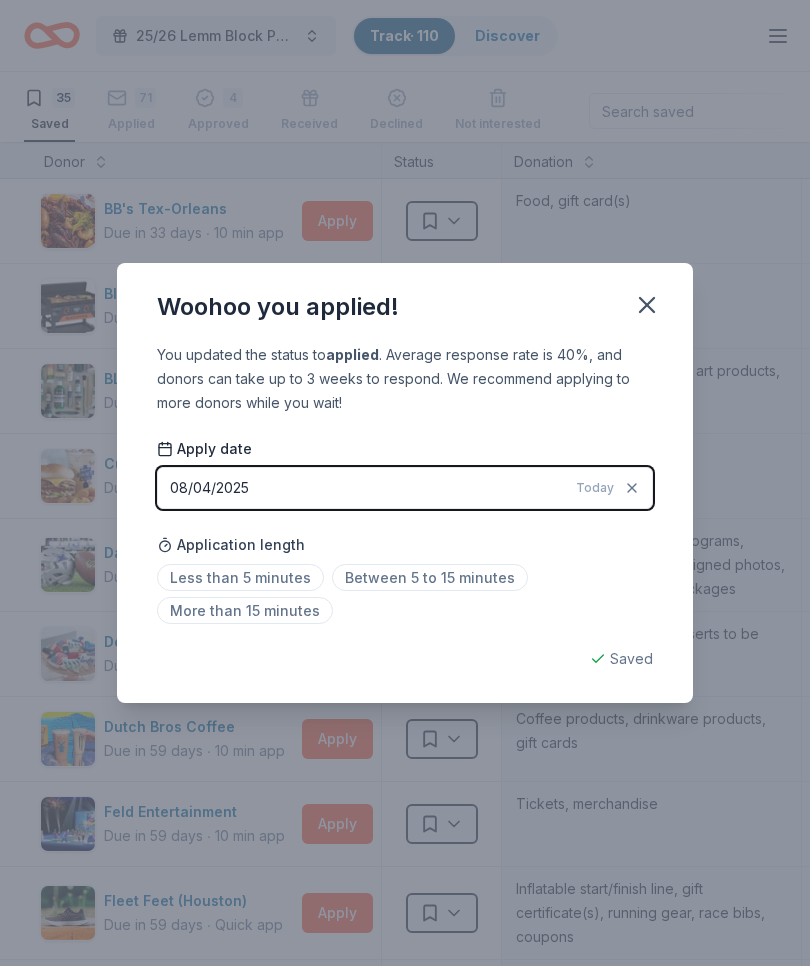 click 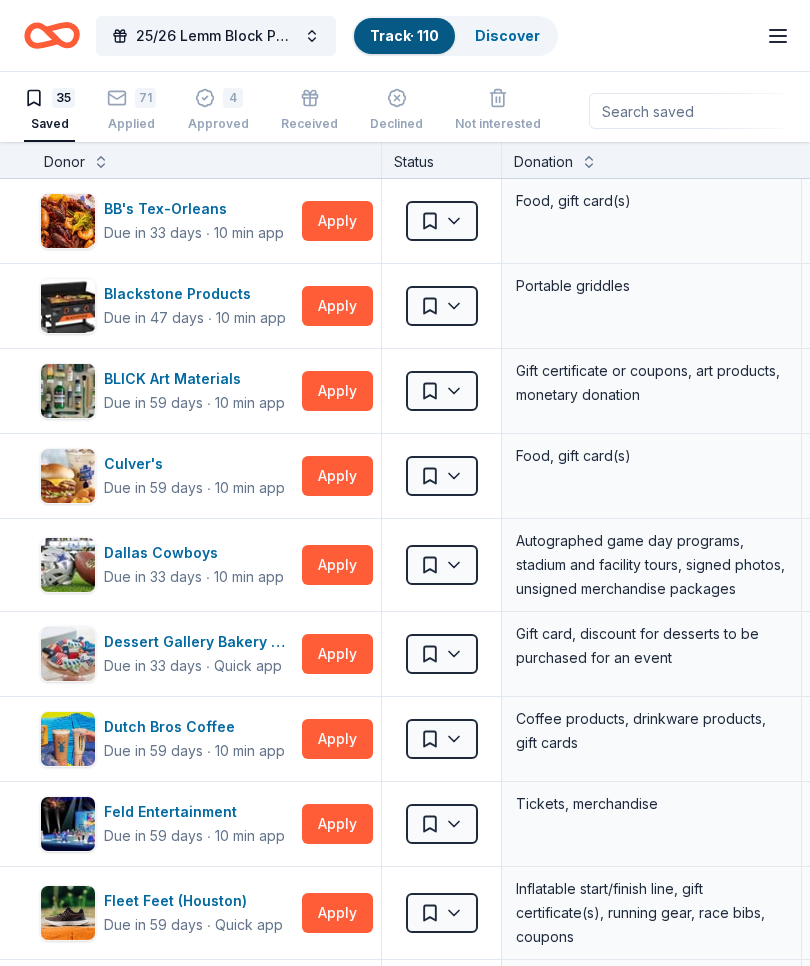 click on "Apply" at bounding box center (337, 476) 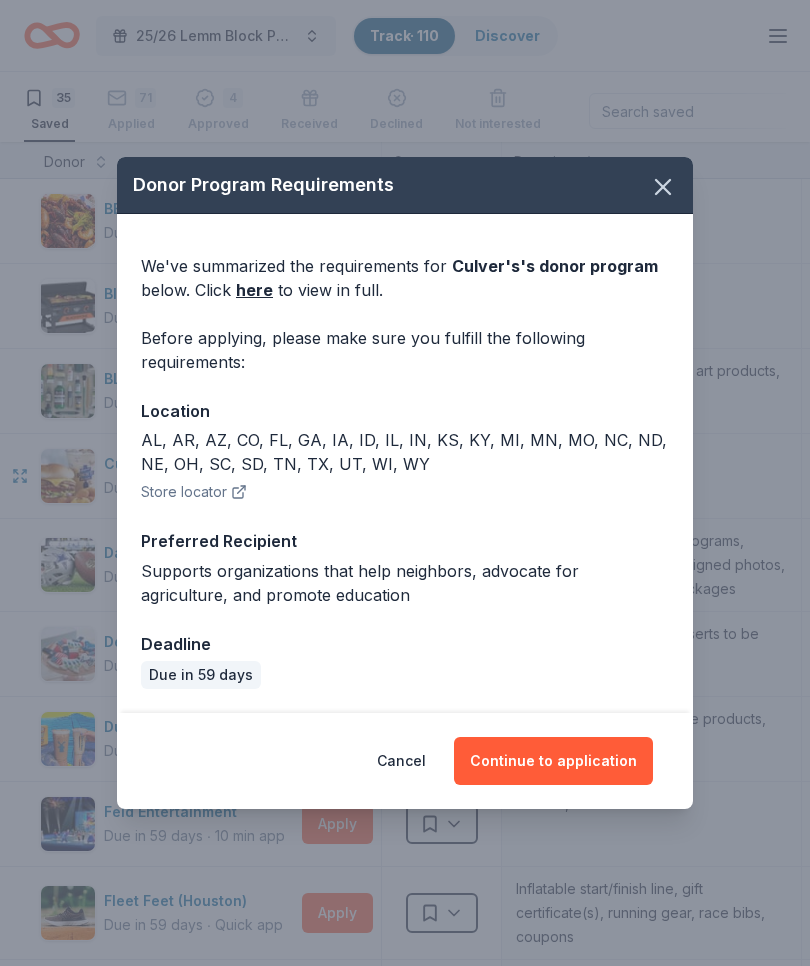 click on "Continue to application" at bounding box center [553, 761] 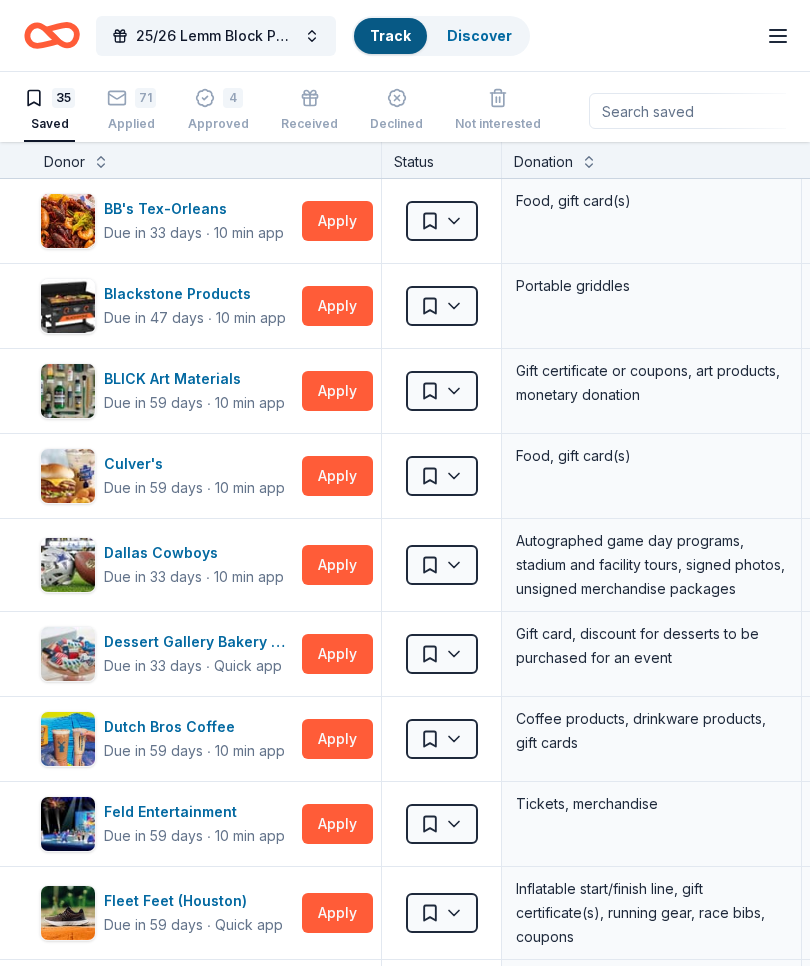 scroll, scrollTop: 70, scrollLeft: 0, axis: vertical 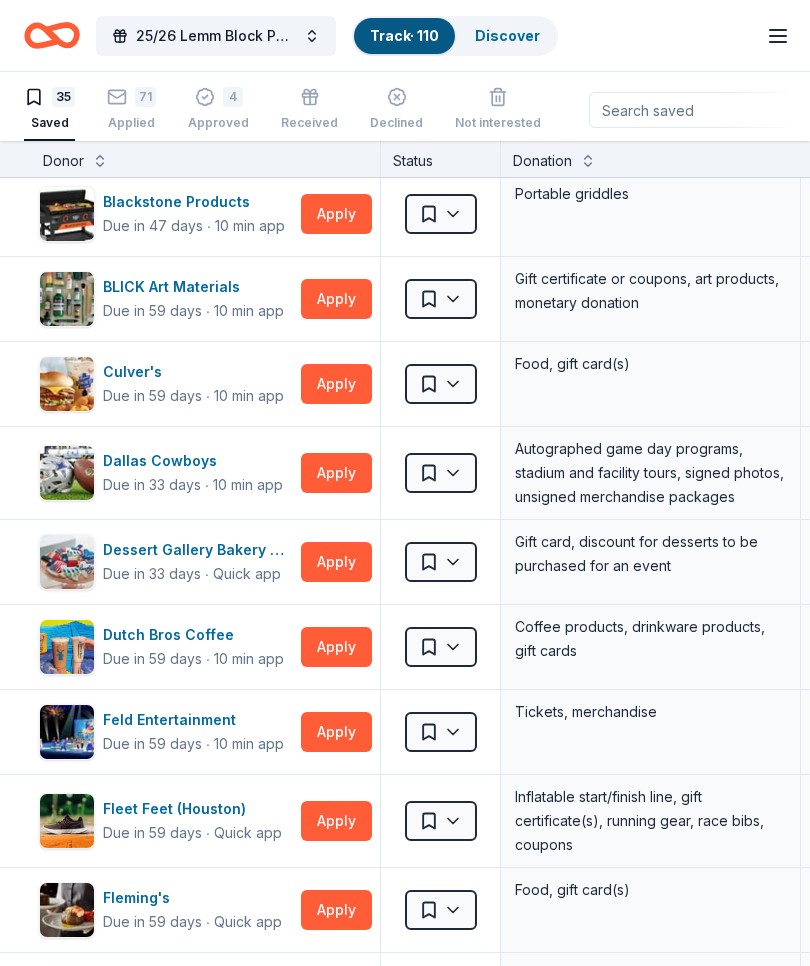 click on "Apply" at bounding box center (336, 473) 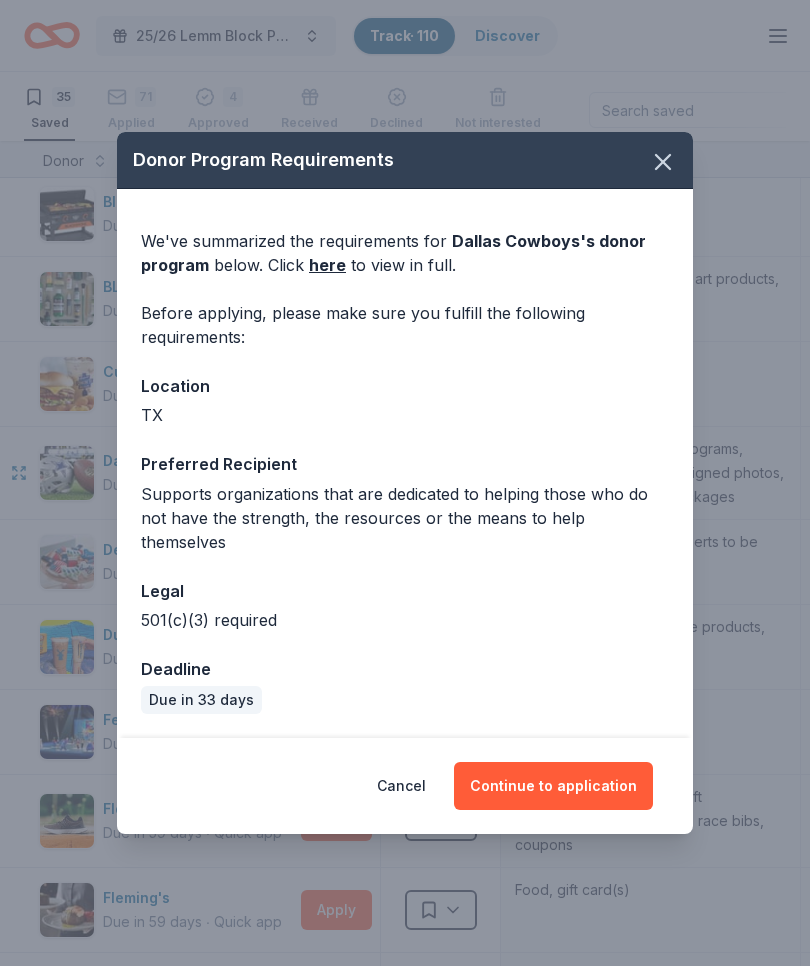 click 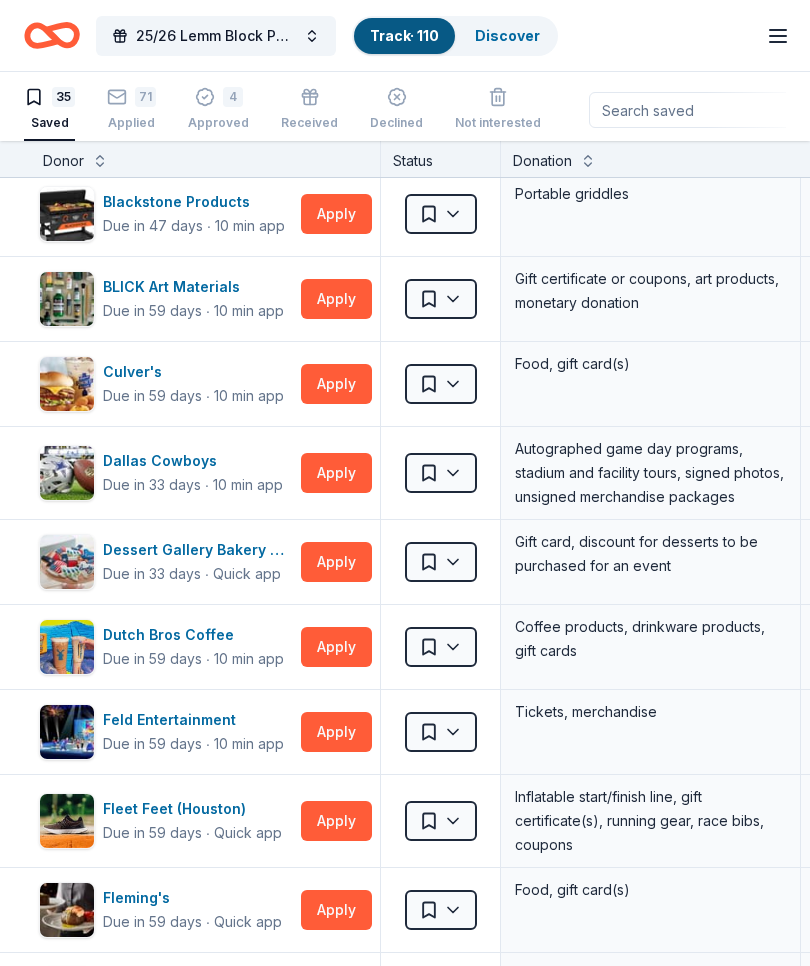 click on "Apply" at bounding box center (336, 384) 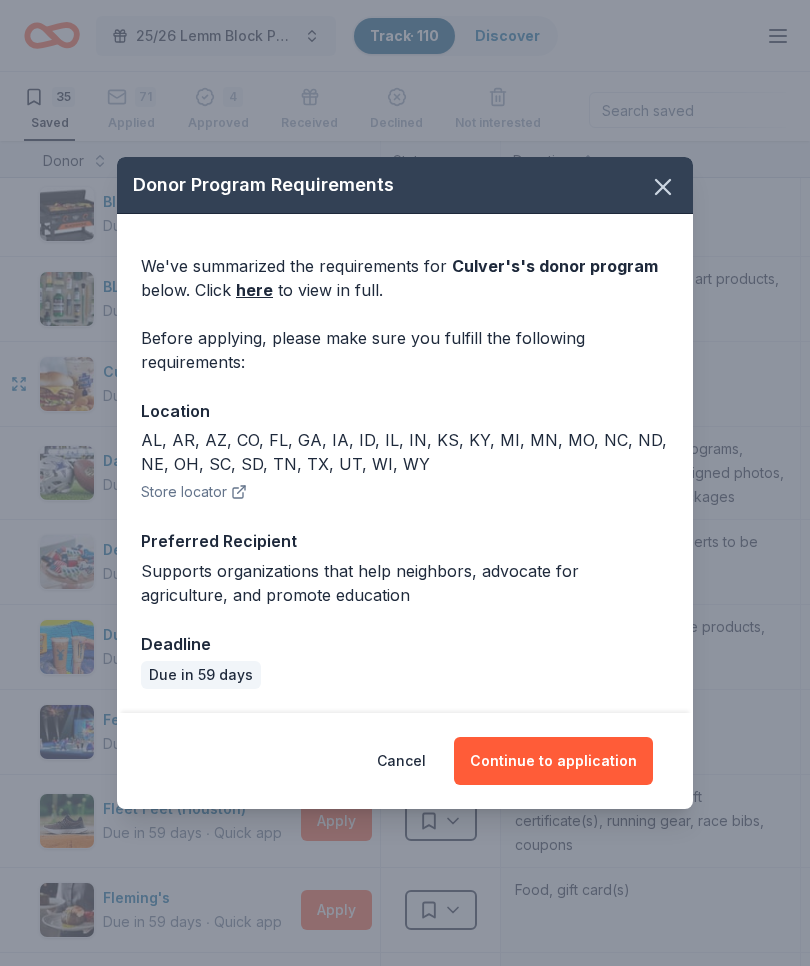 click on "Continue to application" at bounding box center (553, 761) 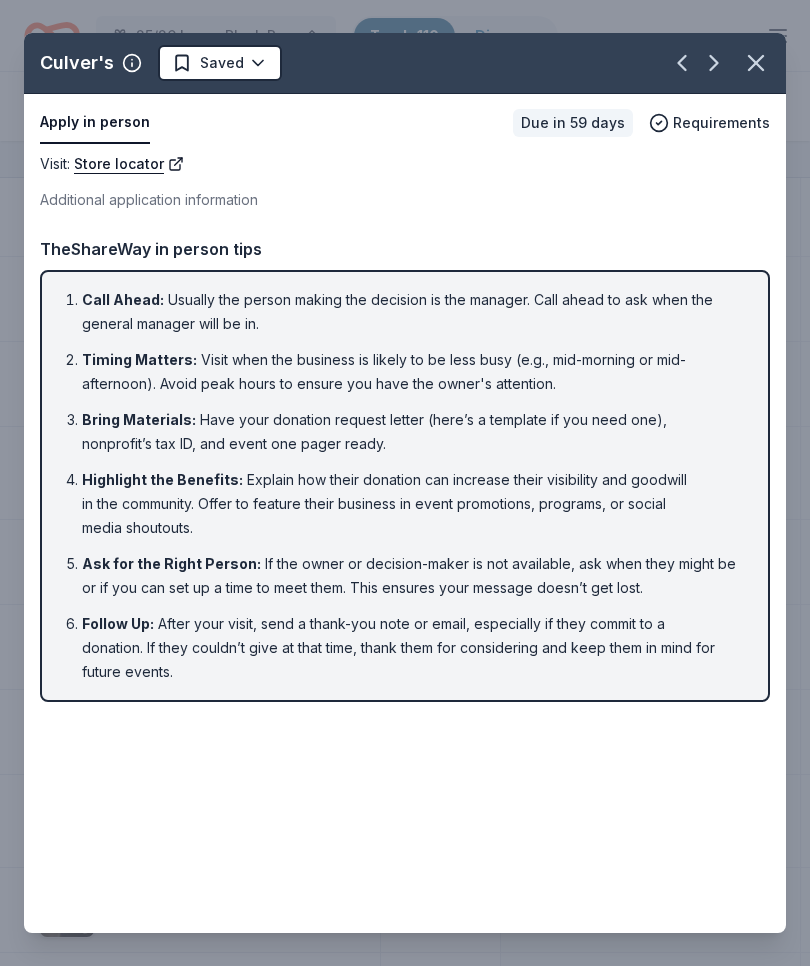 click 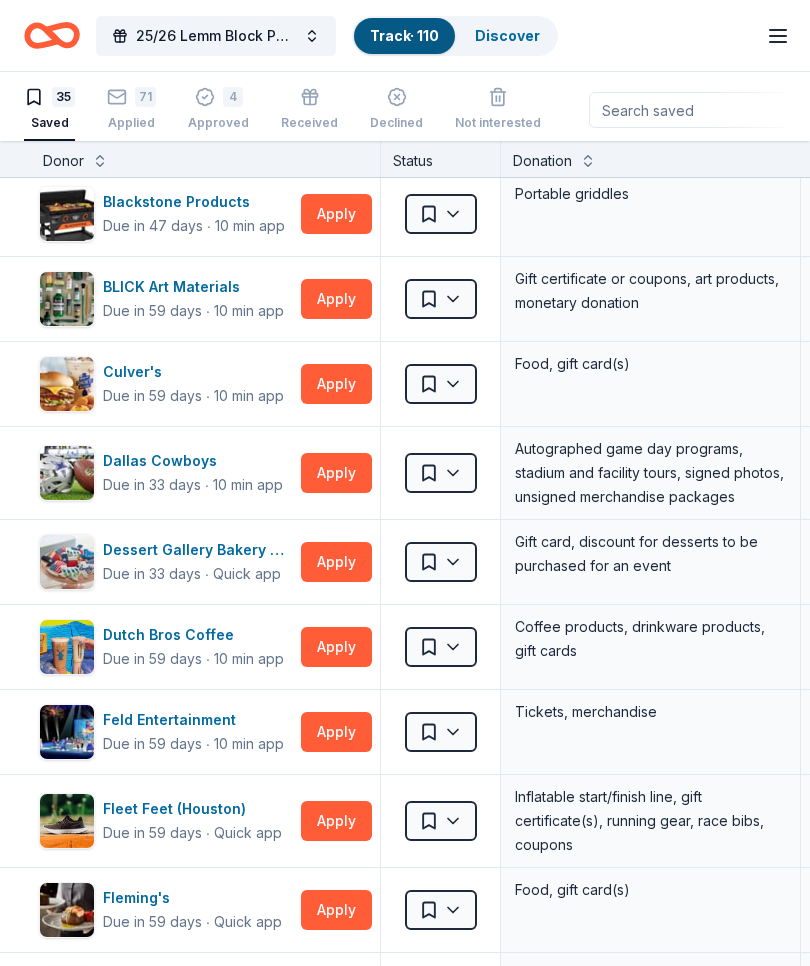 click on "Apply" at bounding box center (336, 473) 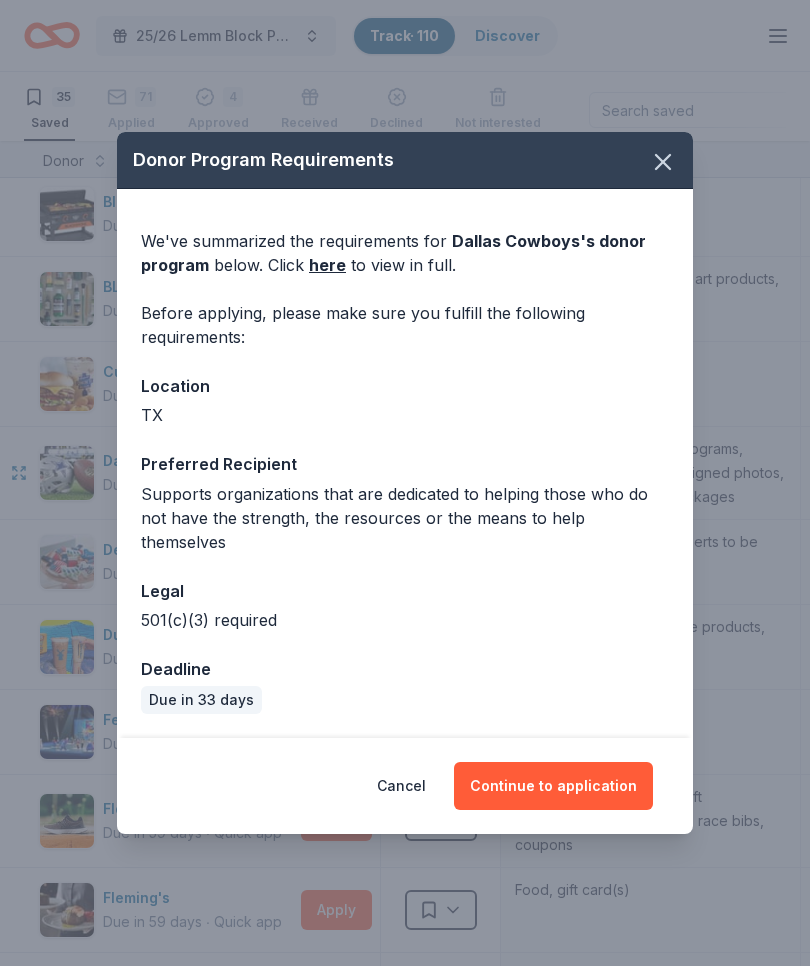 click on "Continue to application" at bounding box center [553, 786] 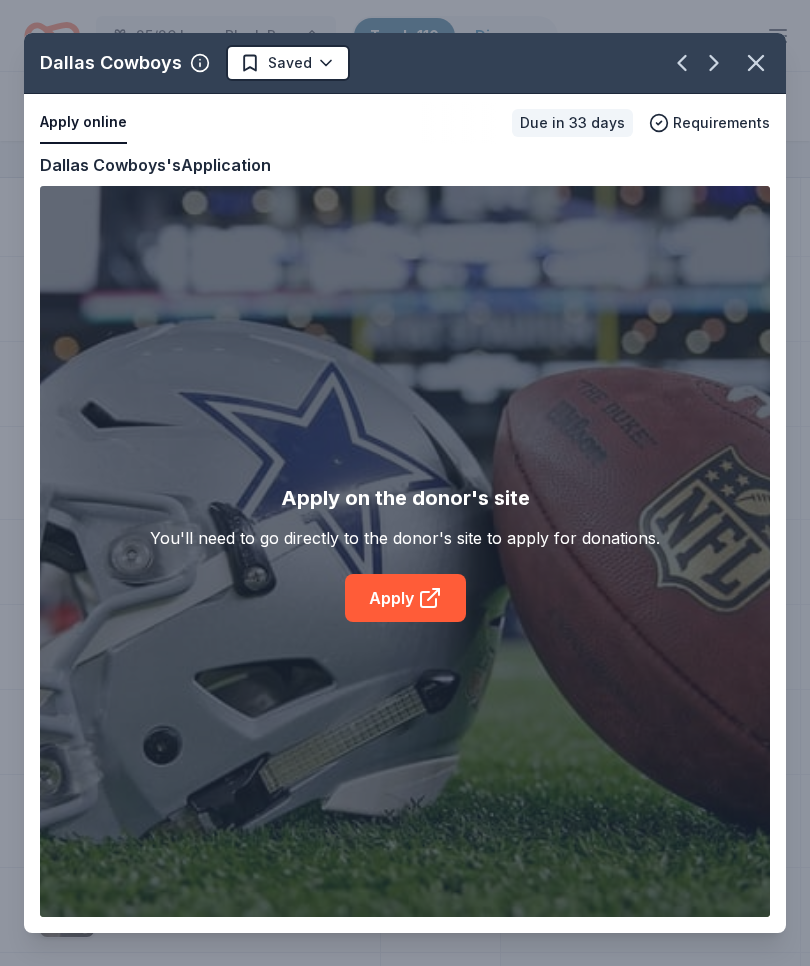 click 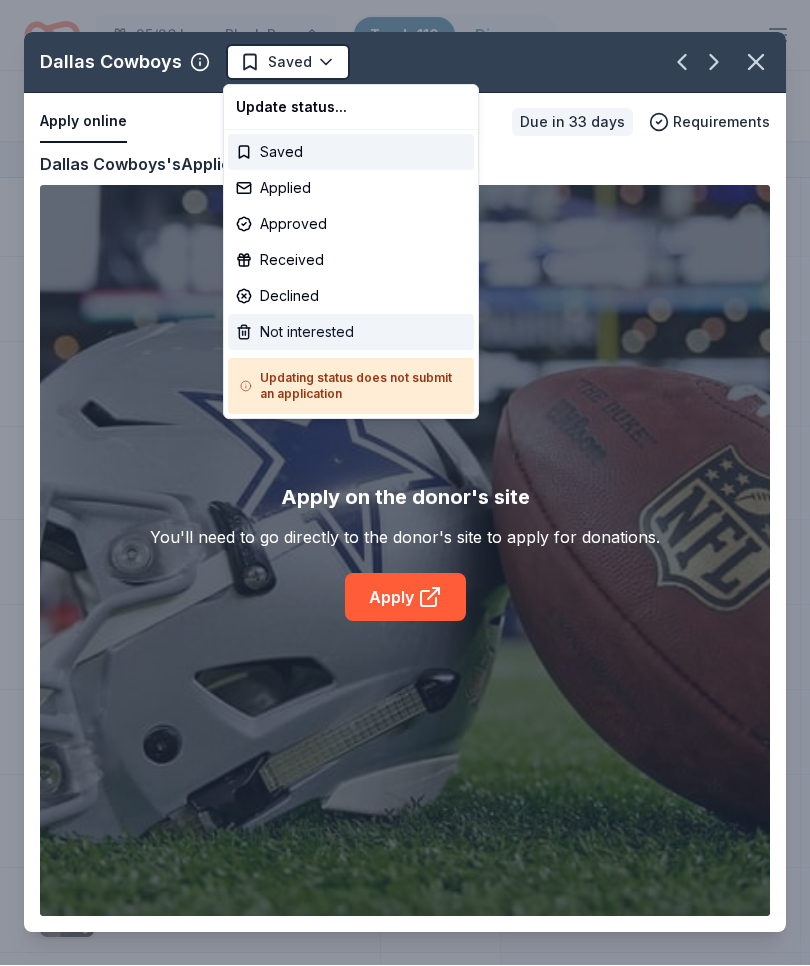 click on "Not interested" at bounding box center [351, 333] 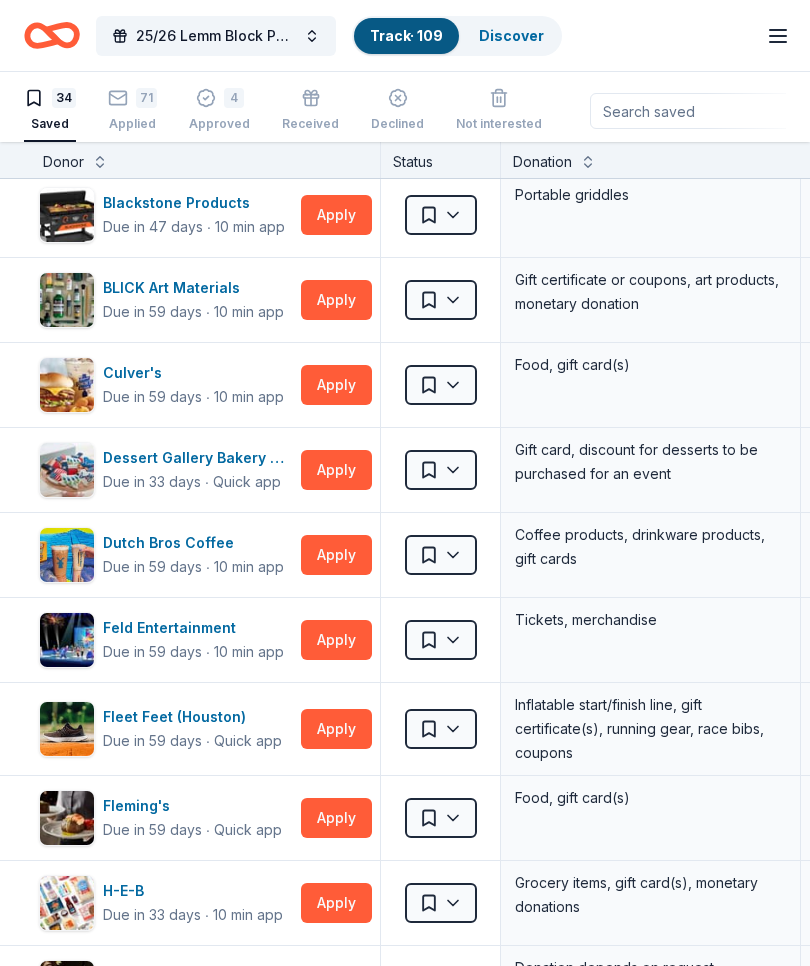 click on "Apply" at bounding box center (336, 470) 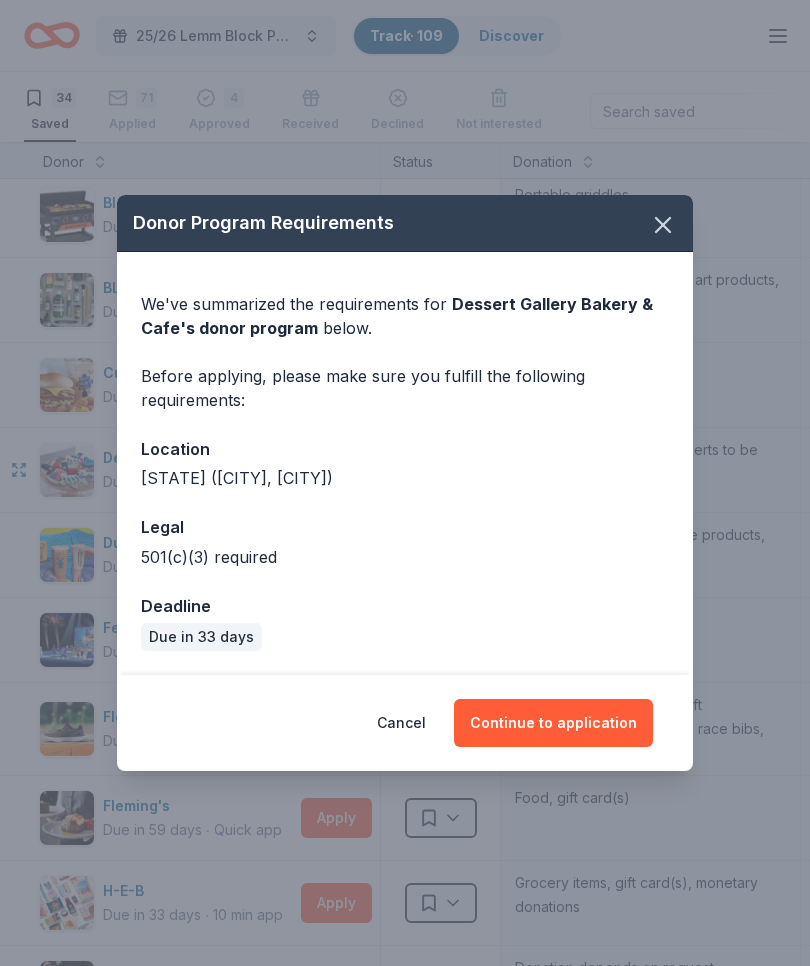 click on "Continue to application" at bounding box center [553, 723] 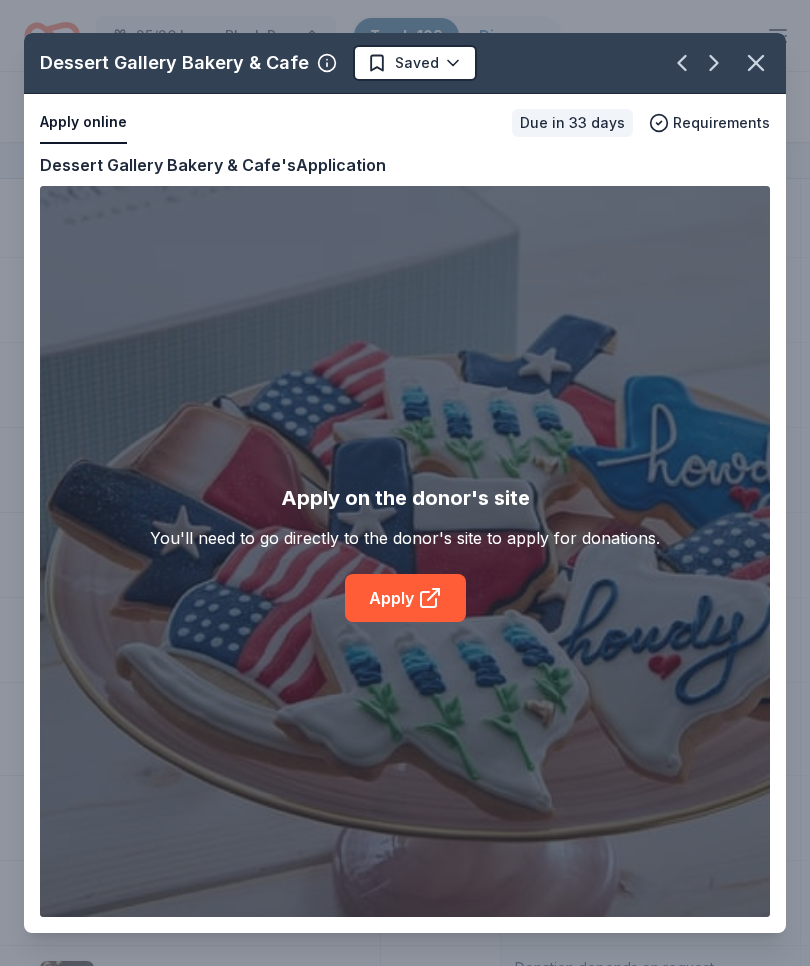 click 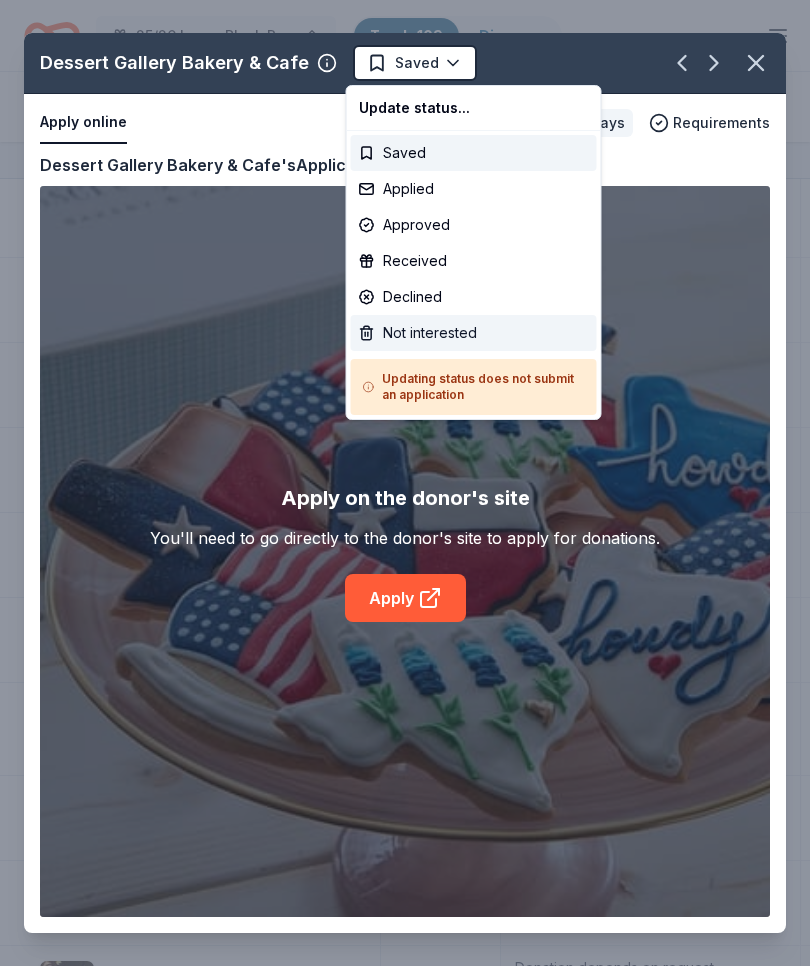 click on "Not interested" at bounding box center (474, 333) 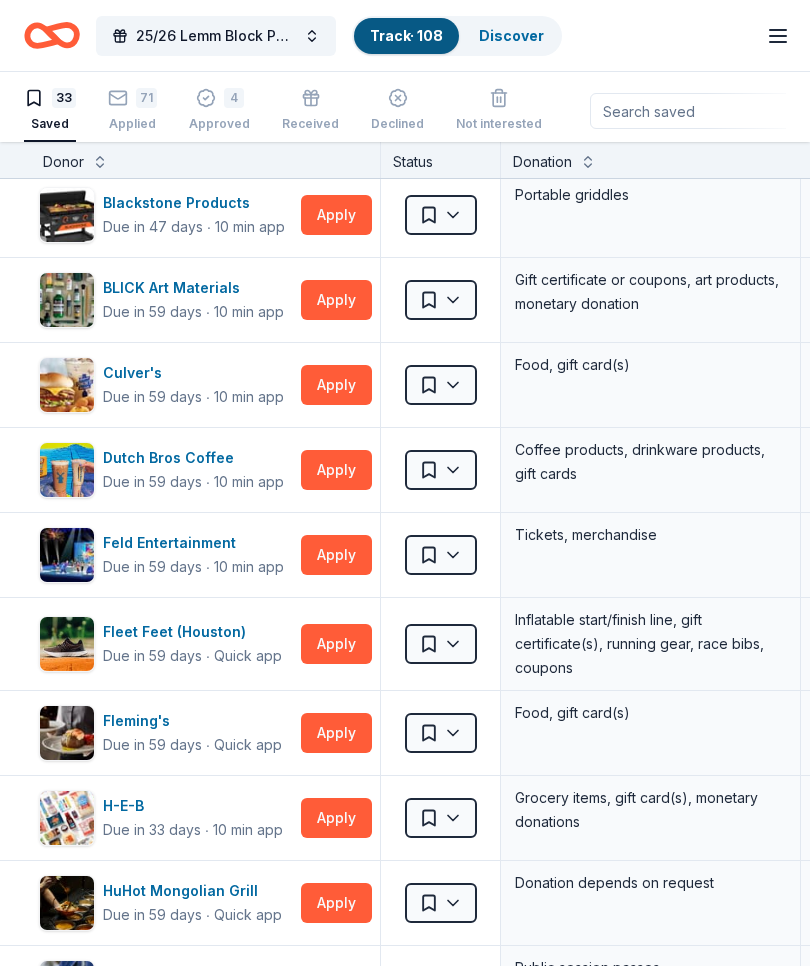 click on "Apply" at bounding box center (336, 470) 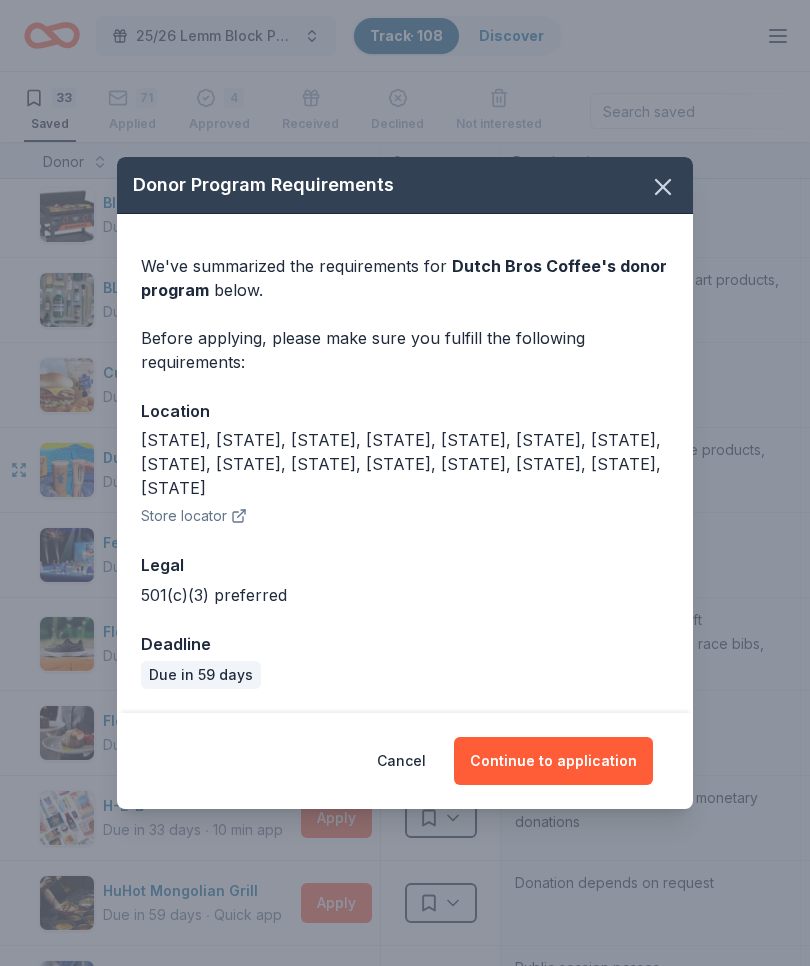 click on "Continue to application" at bounding box center (553, 761) 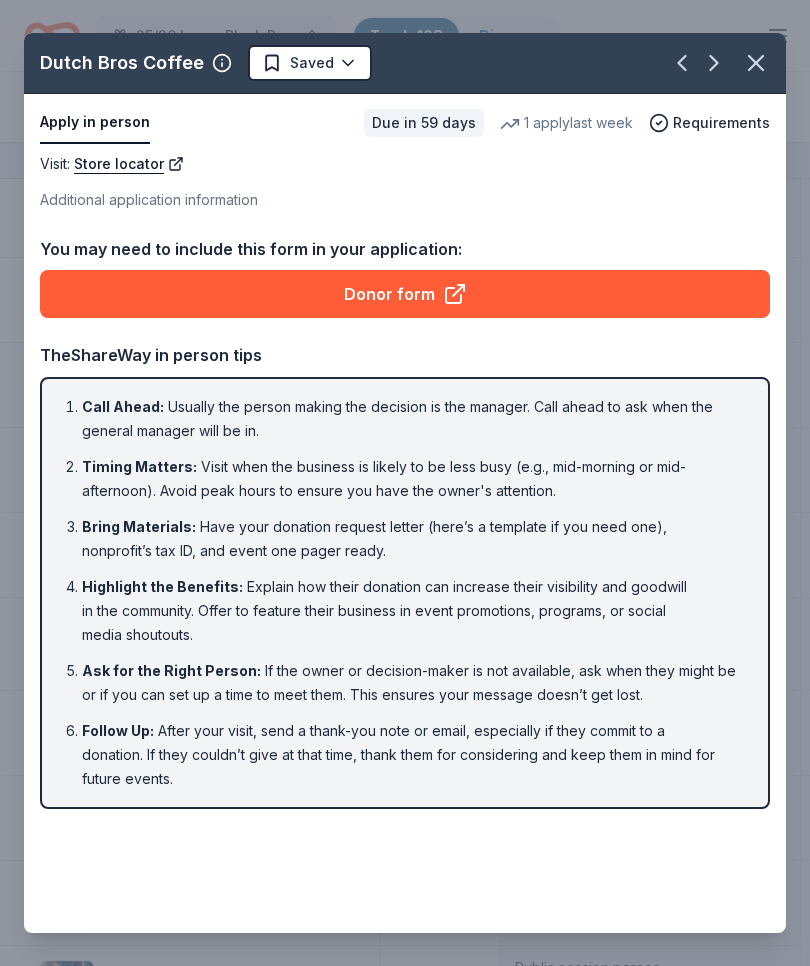 click 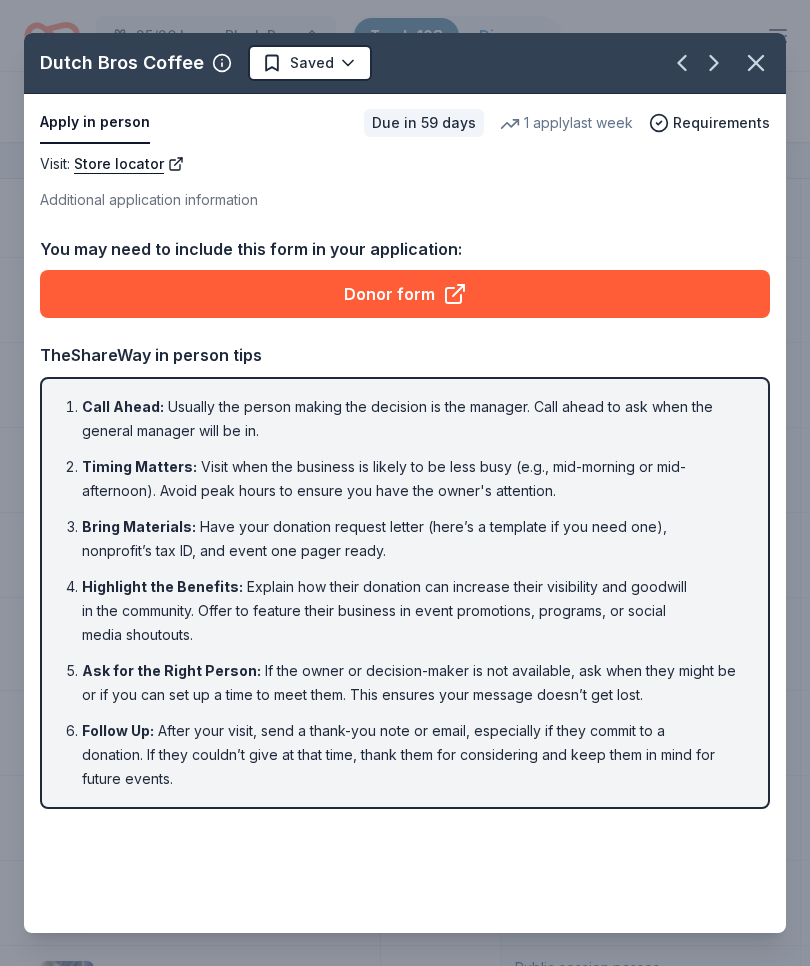 click 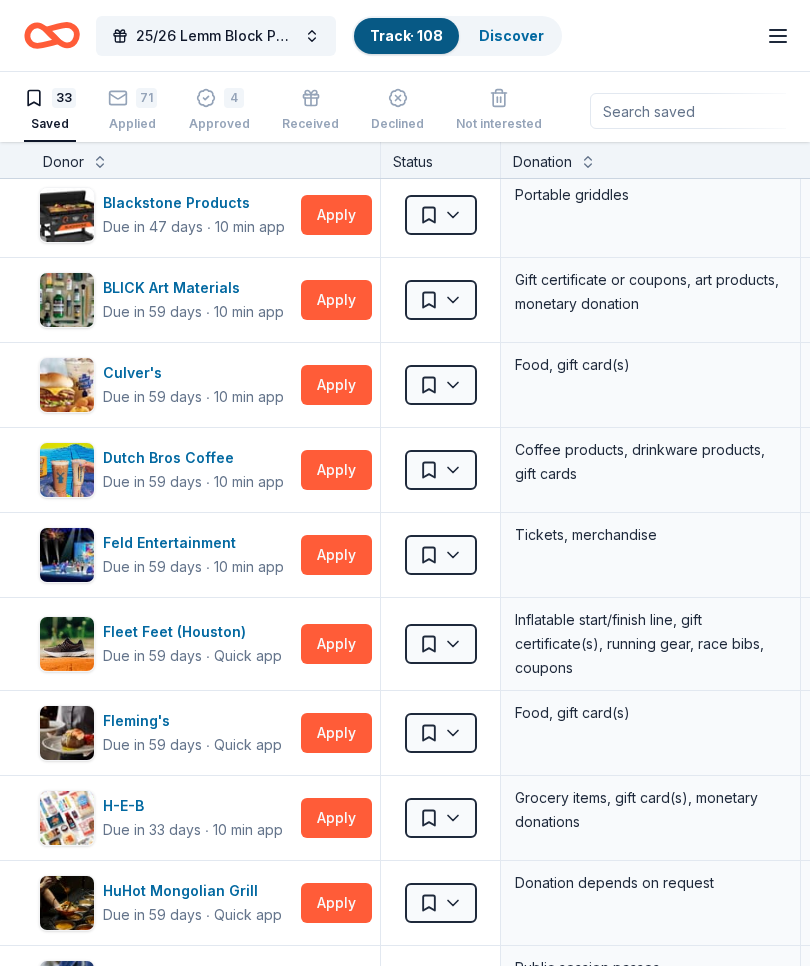 click on "Apply" at bounding box center (336, 555) 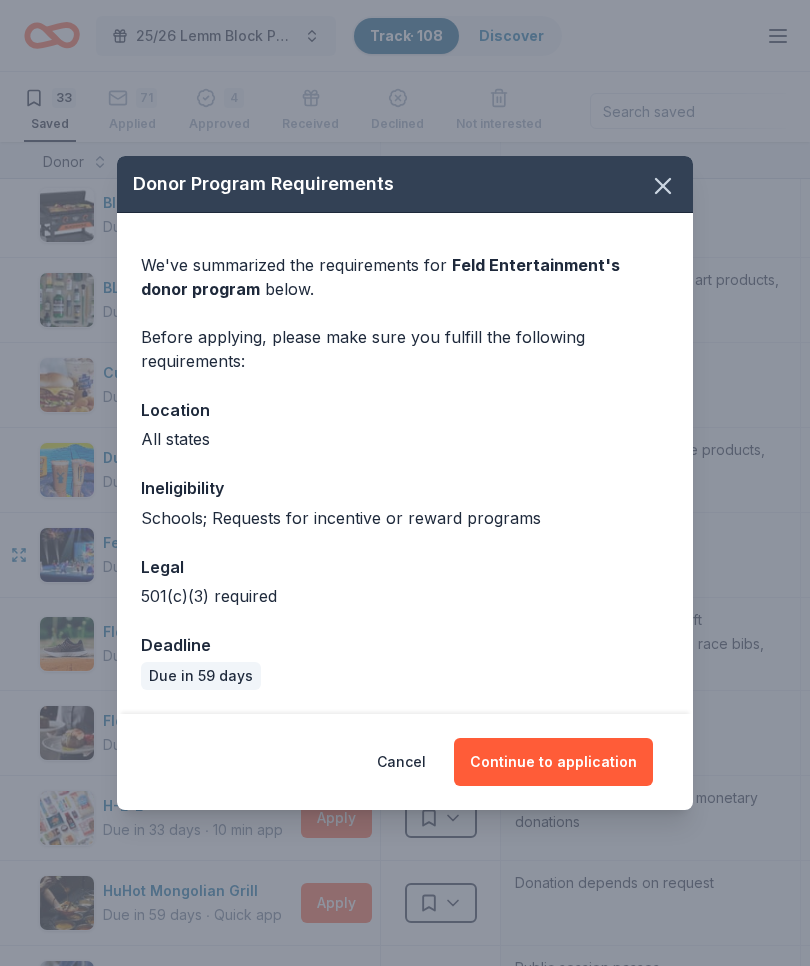 click on "Continue to application" at bounding box center [553, 762] 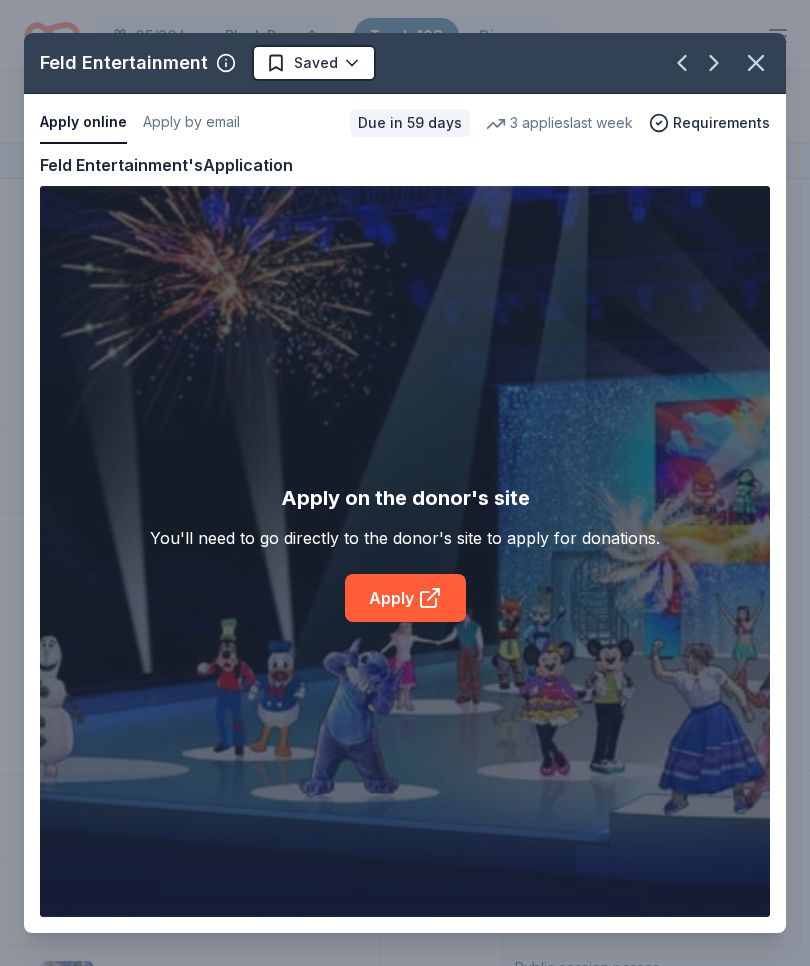 click on "Apply by email" at bounding box center [191, 123] 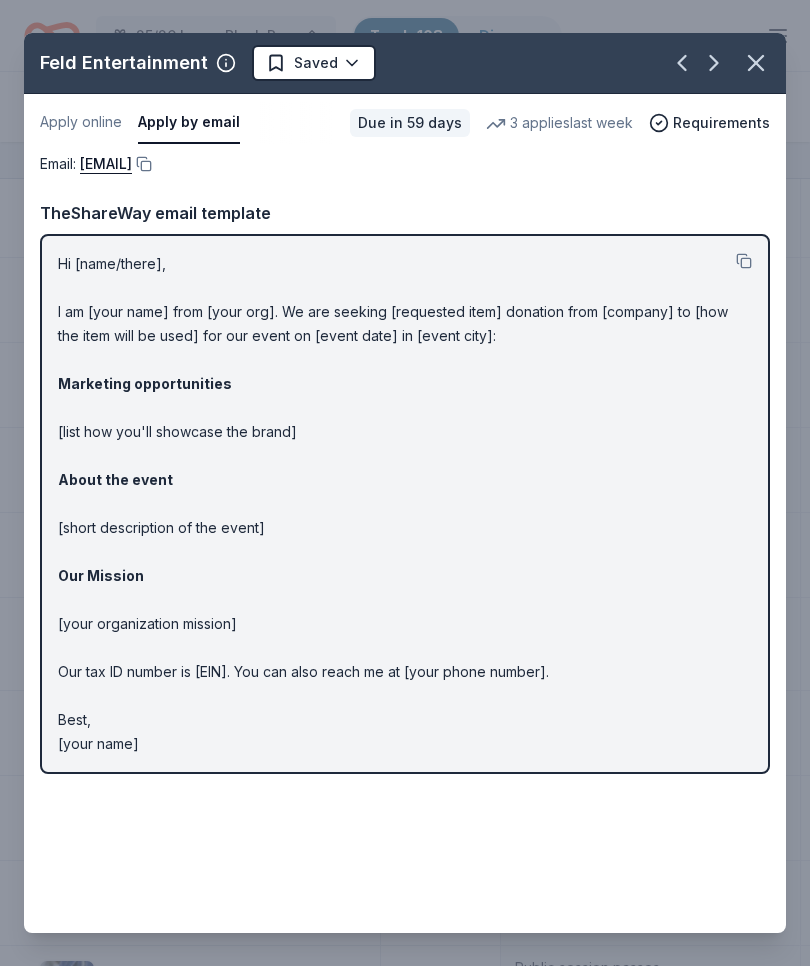 click on "Apply online" at bounding box center [81, 123] 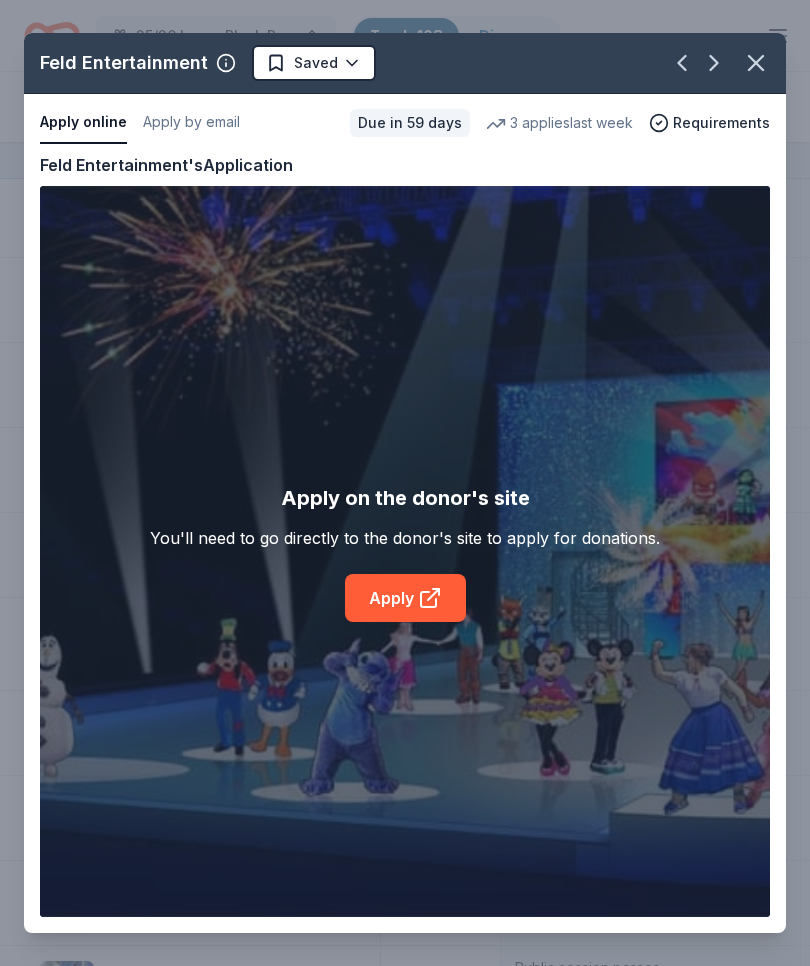 click 